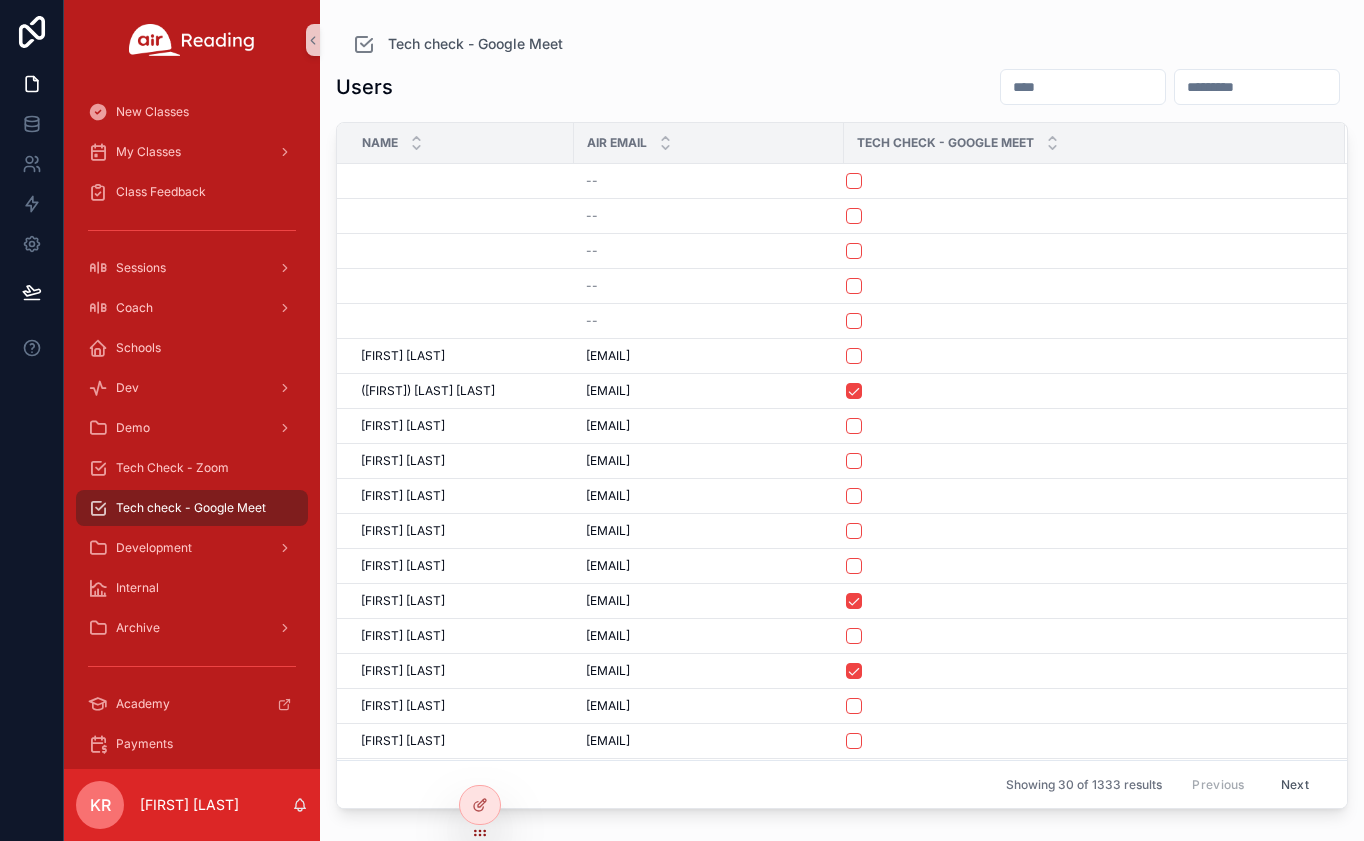 scroll, scrollTop: 0, scrollLeft: 0, axis: both 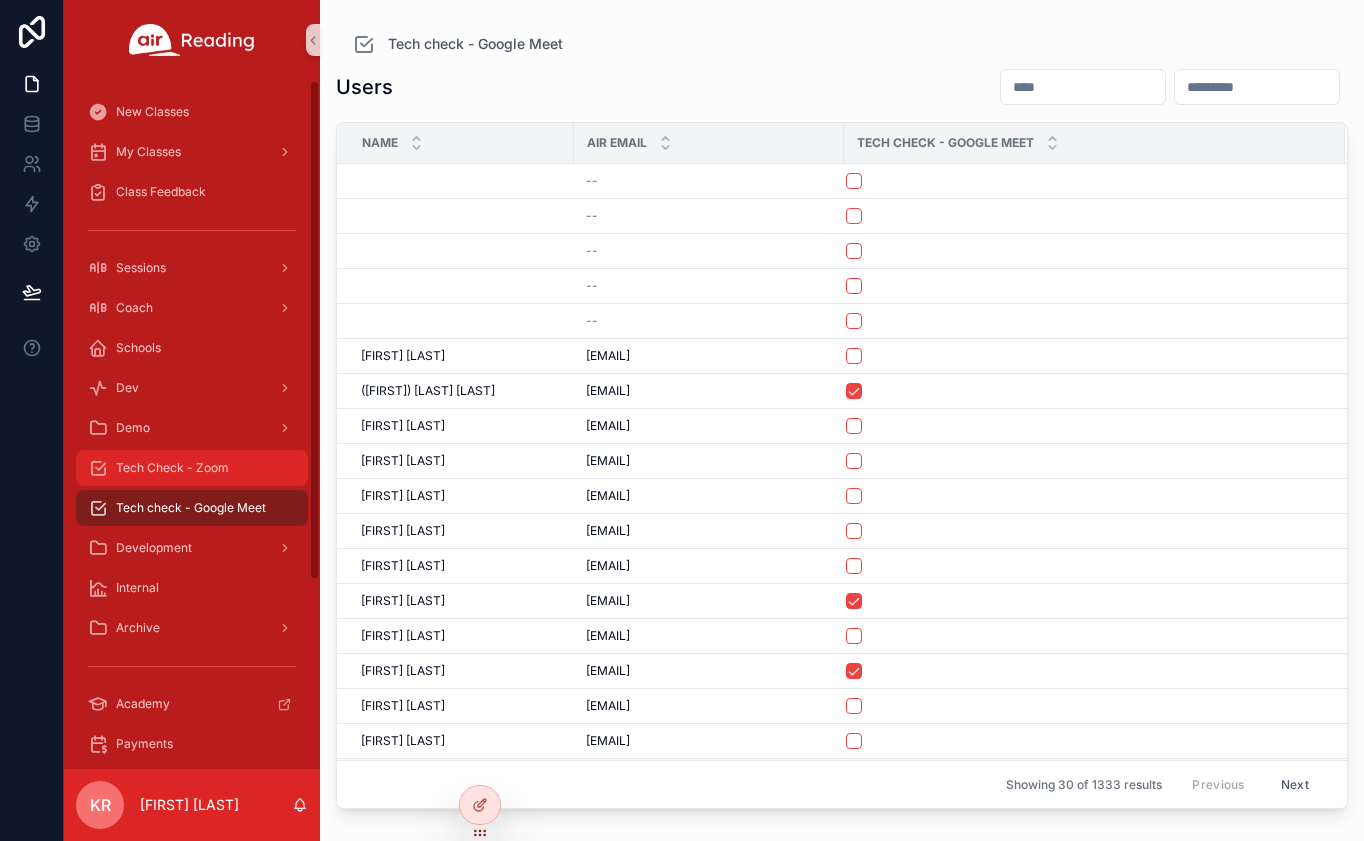 click on "Tech Check - Zoom" at bounding box center (172, 468) 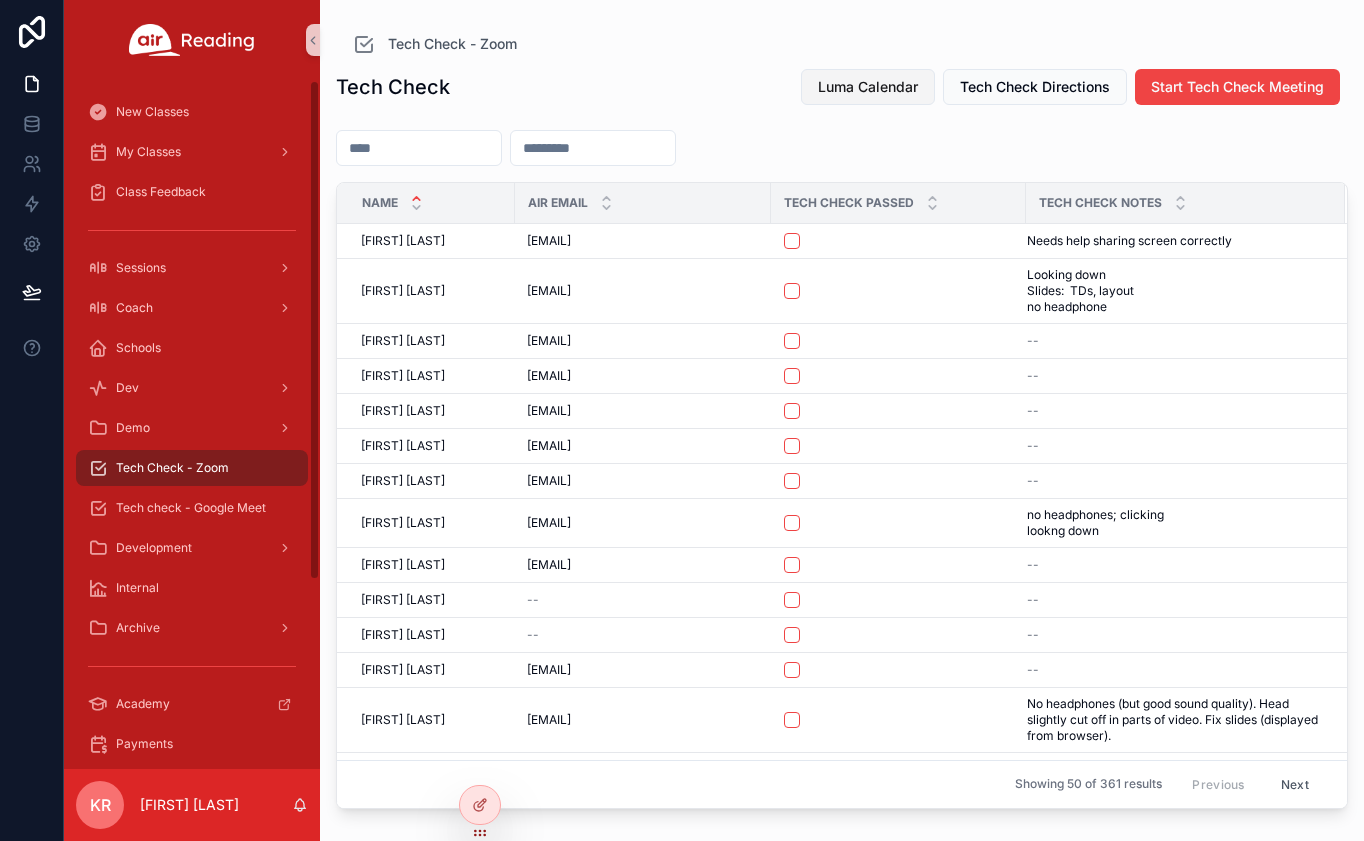 click on "Luma Calendar" at bounding box center [868, 87] 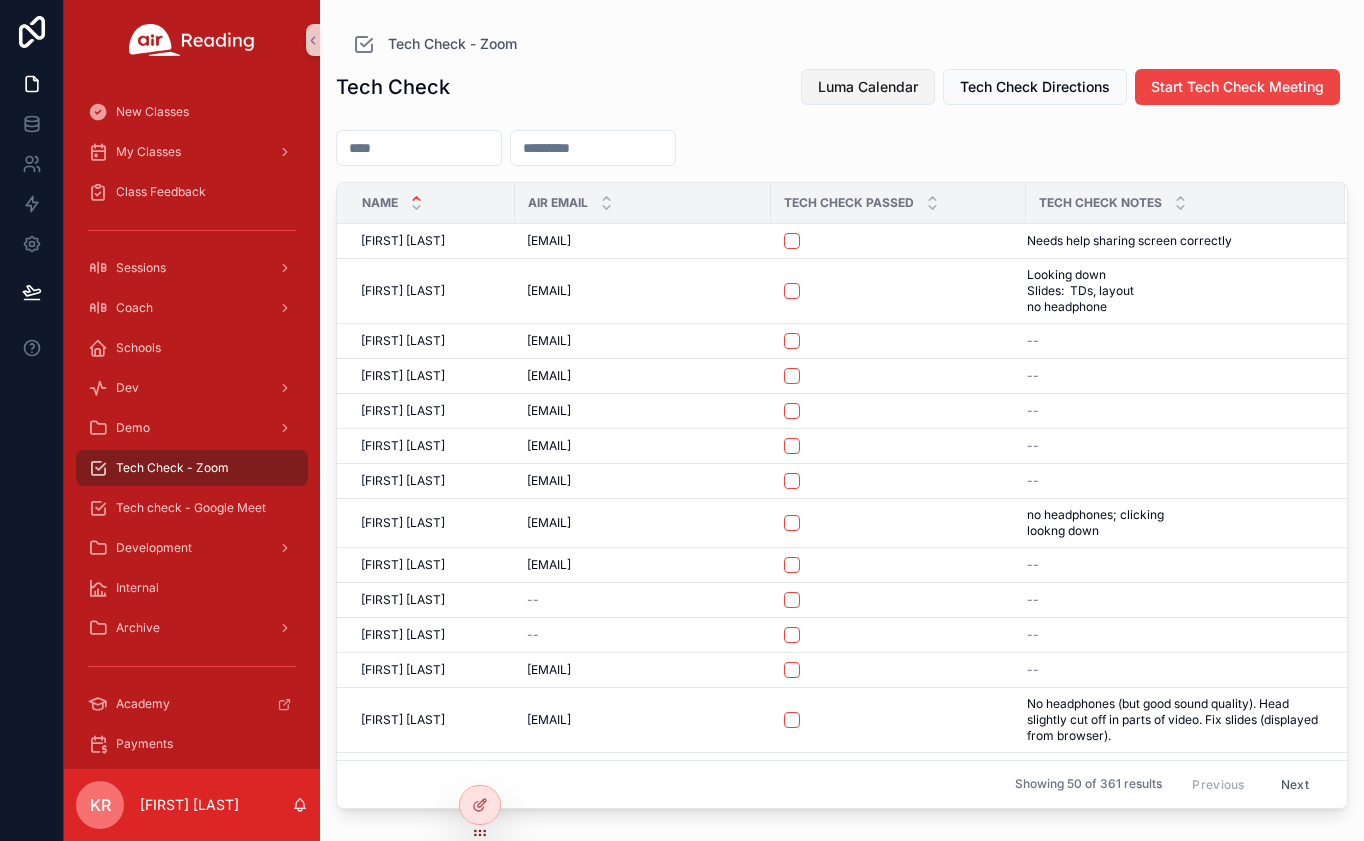 click on "Luma Calendar" at bounding box center [868, 87] 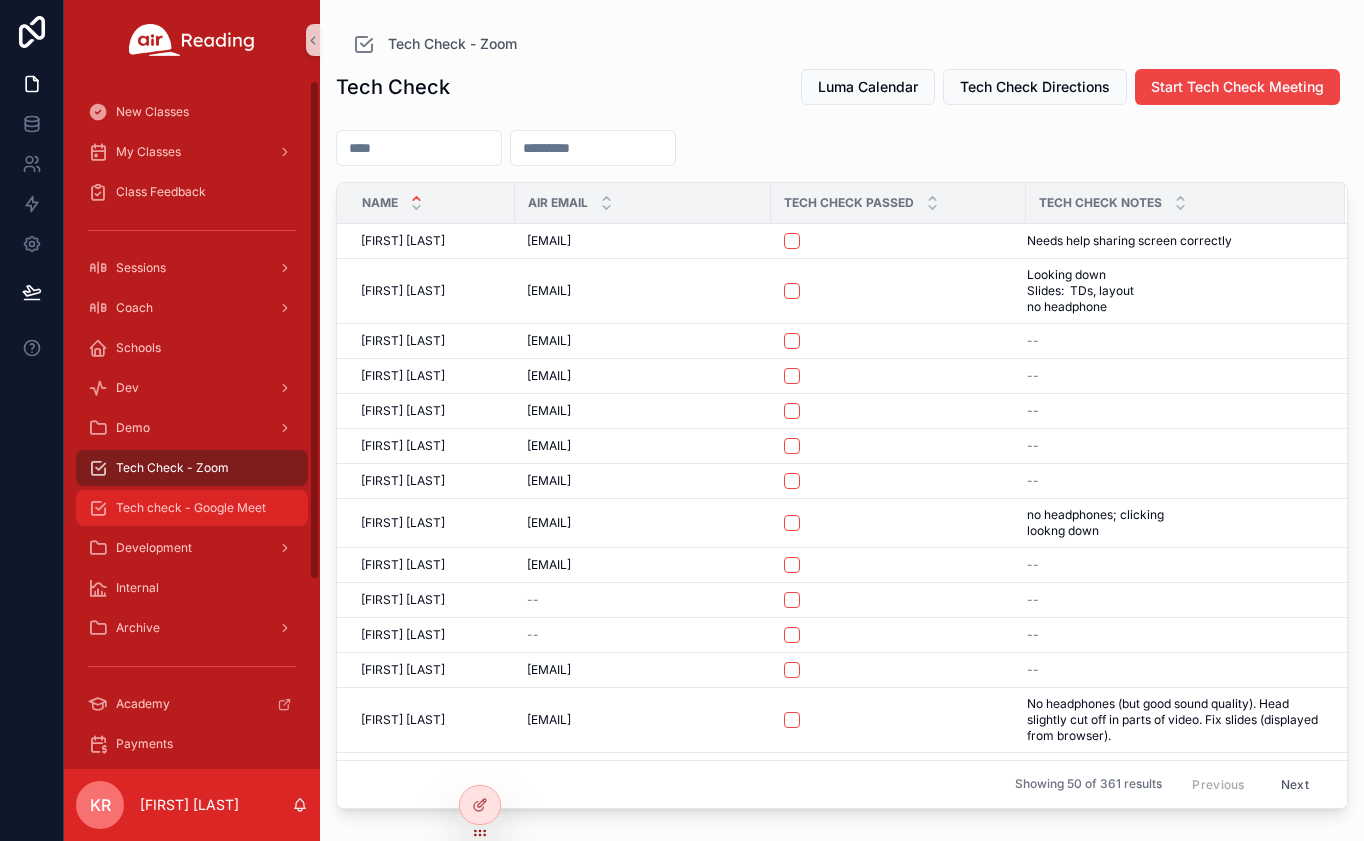 click on "Tech check - Google Meet" at bounding box center (191, 508) 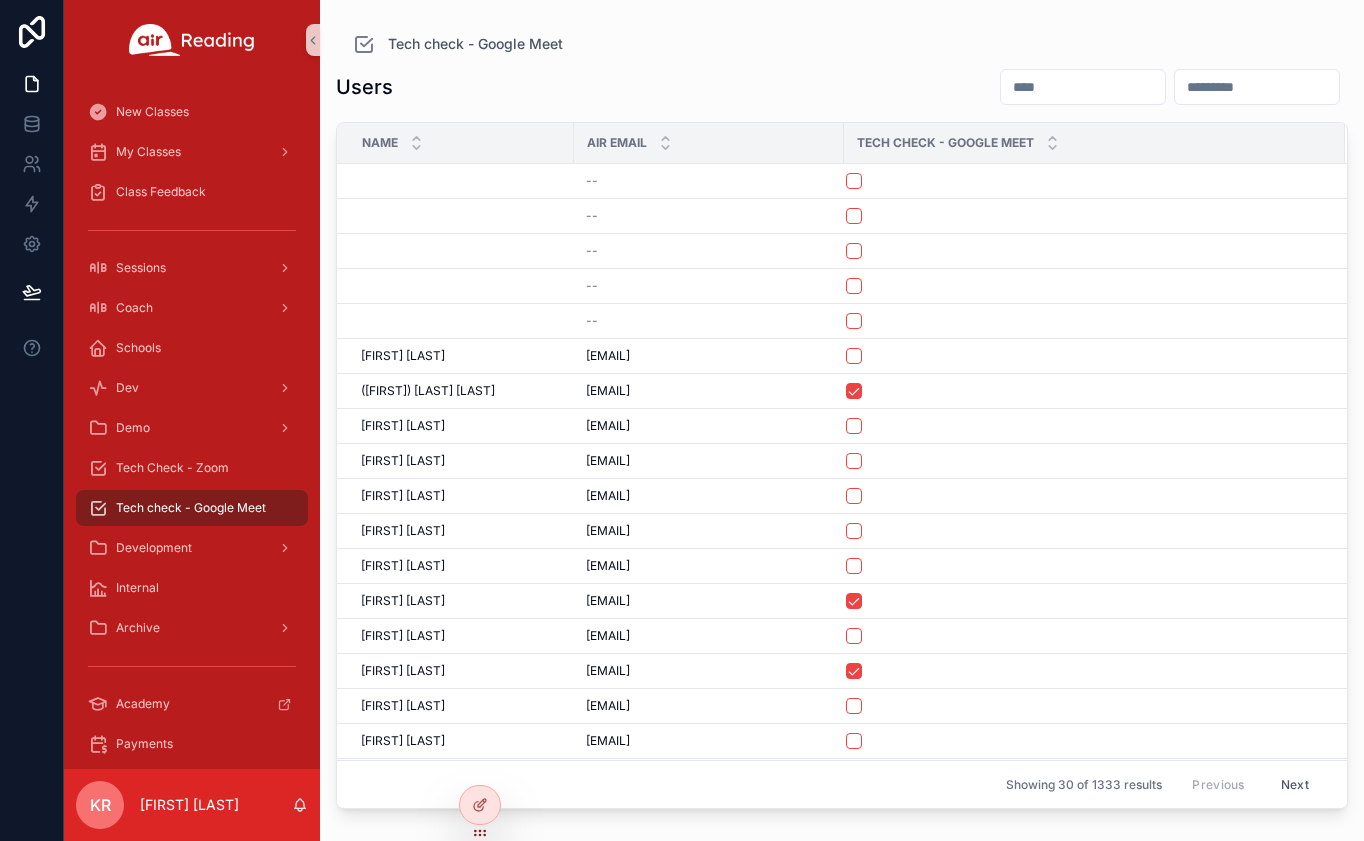 click at bounding box center [1083, 87] 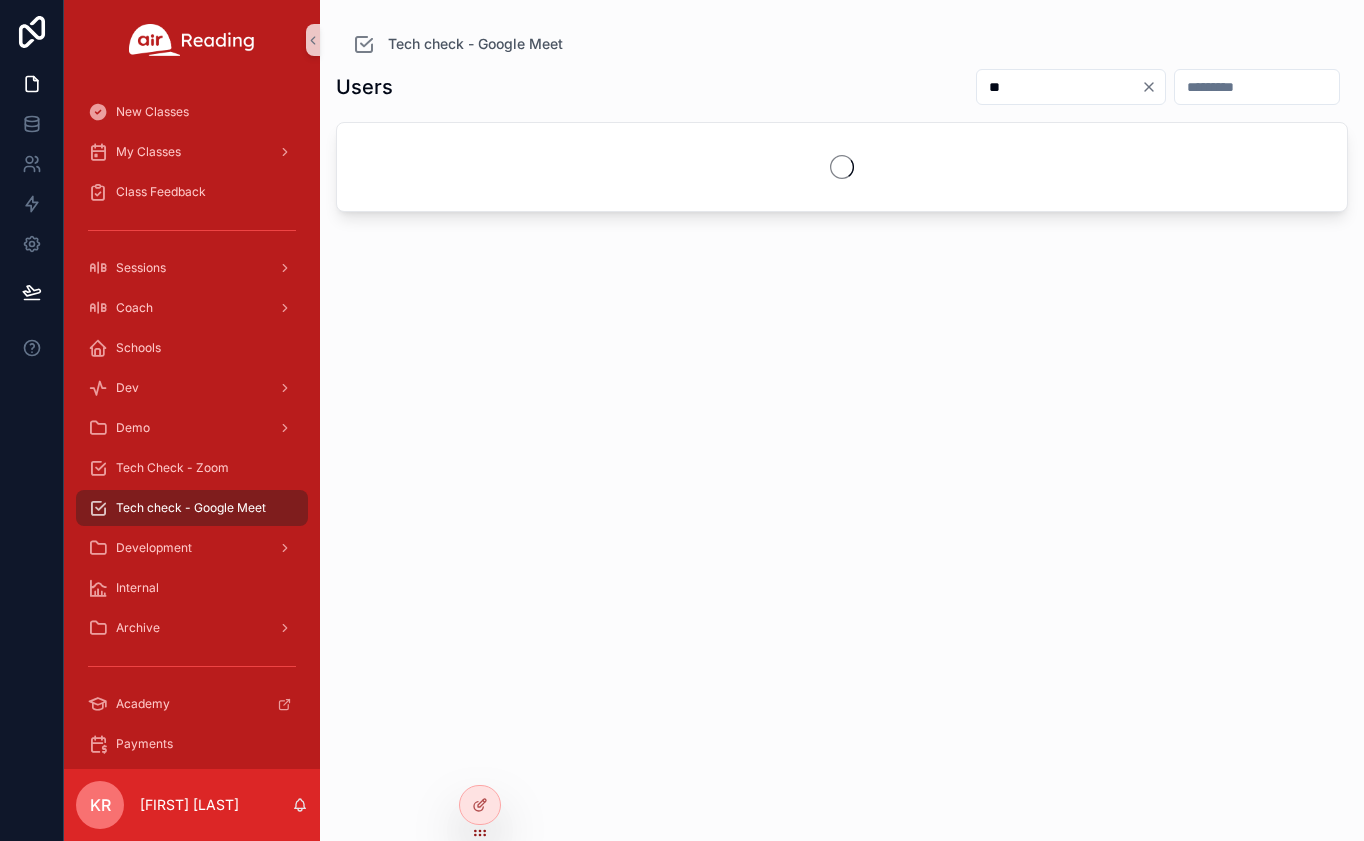 type on "*" 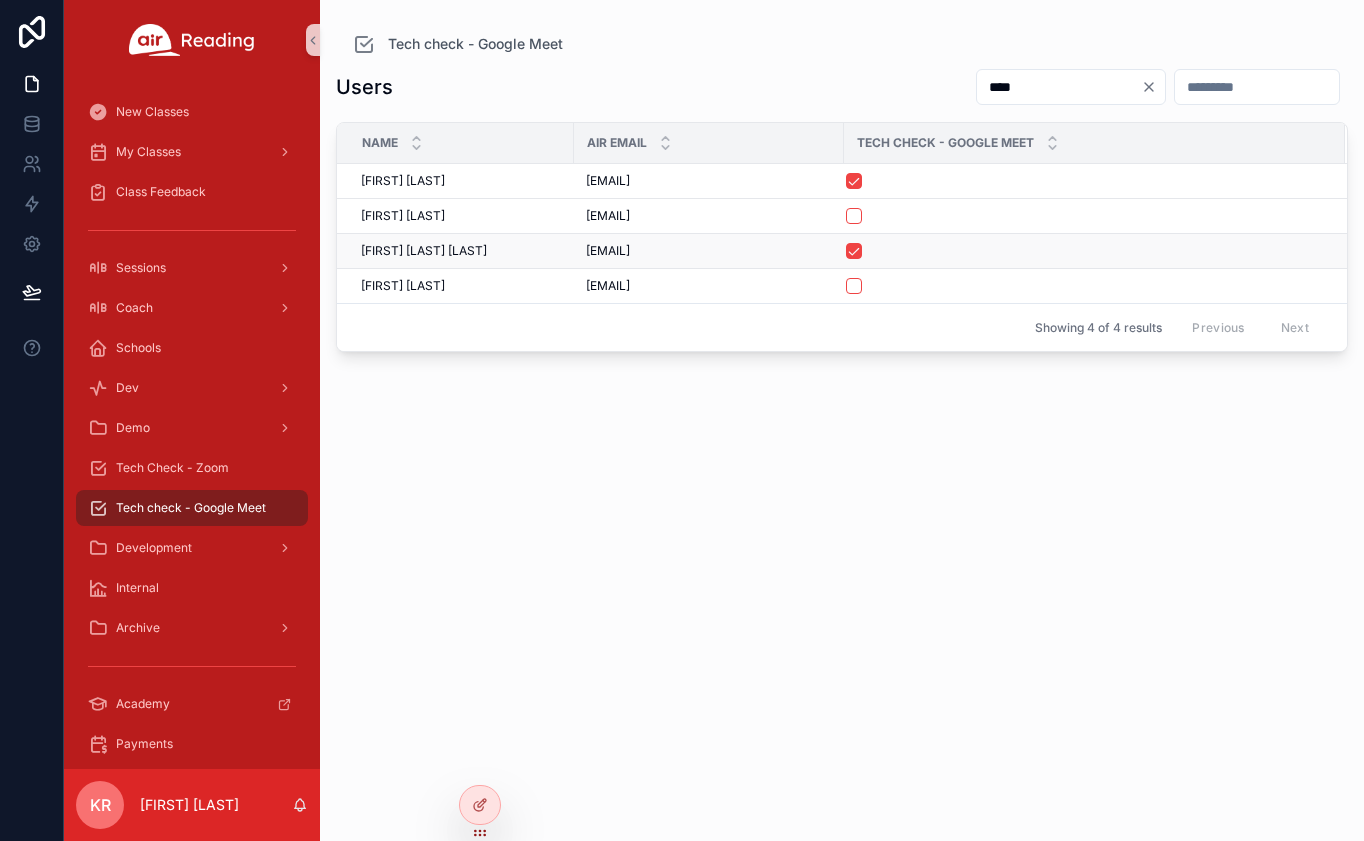type on "****" 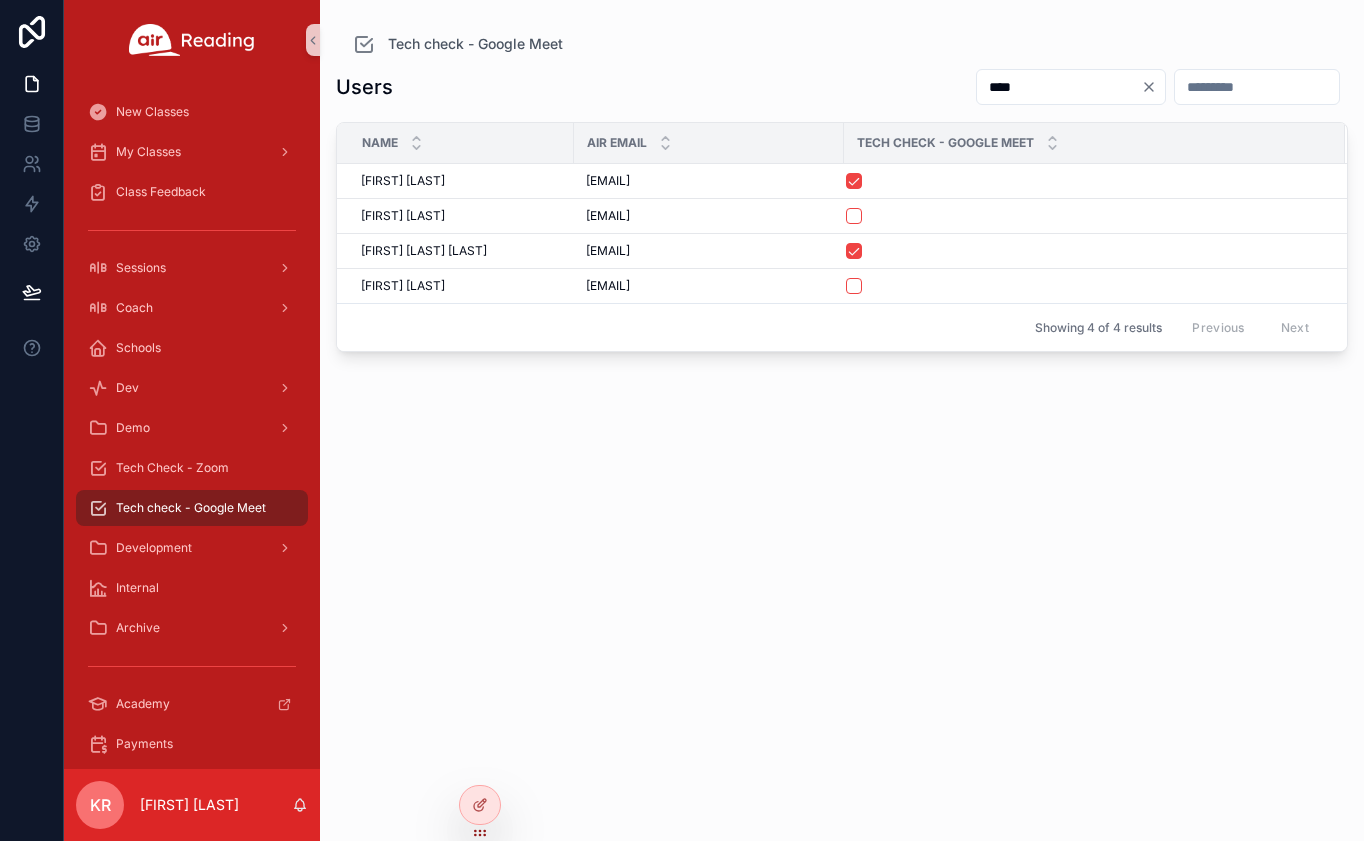 copy on "[EMAIL]" 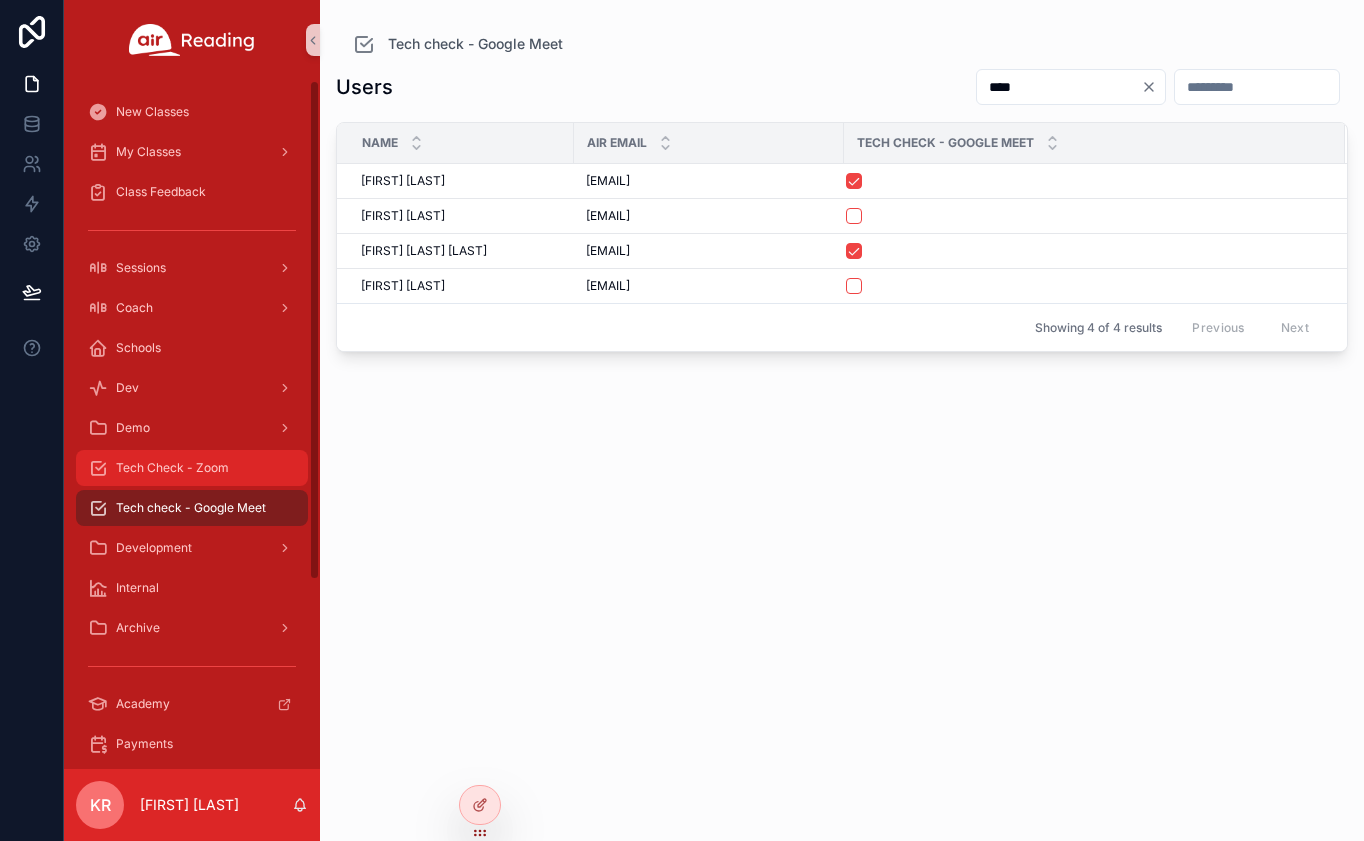 click on "Tech Check - Zoom" at bounding box center [172, 468] 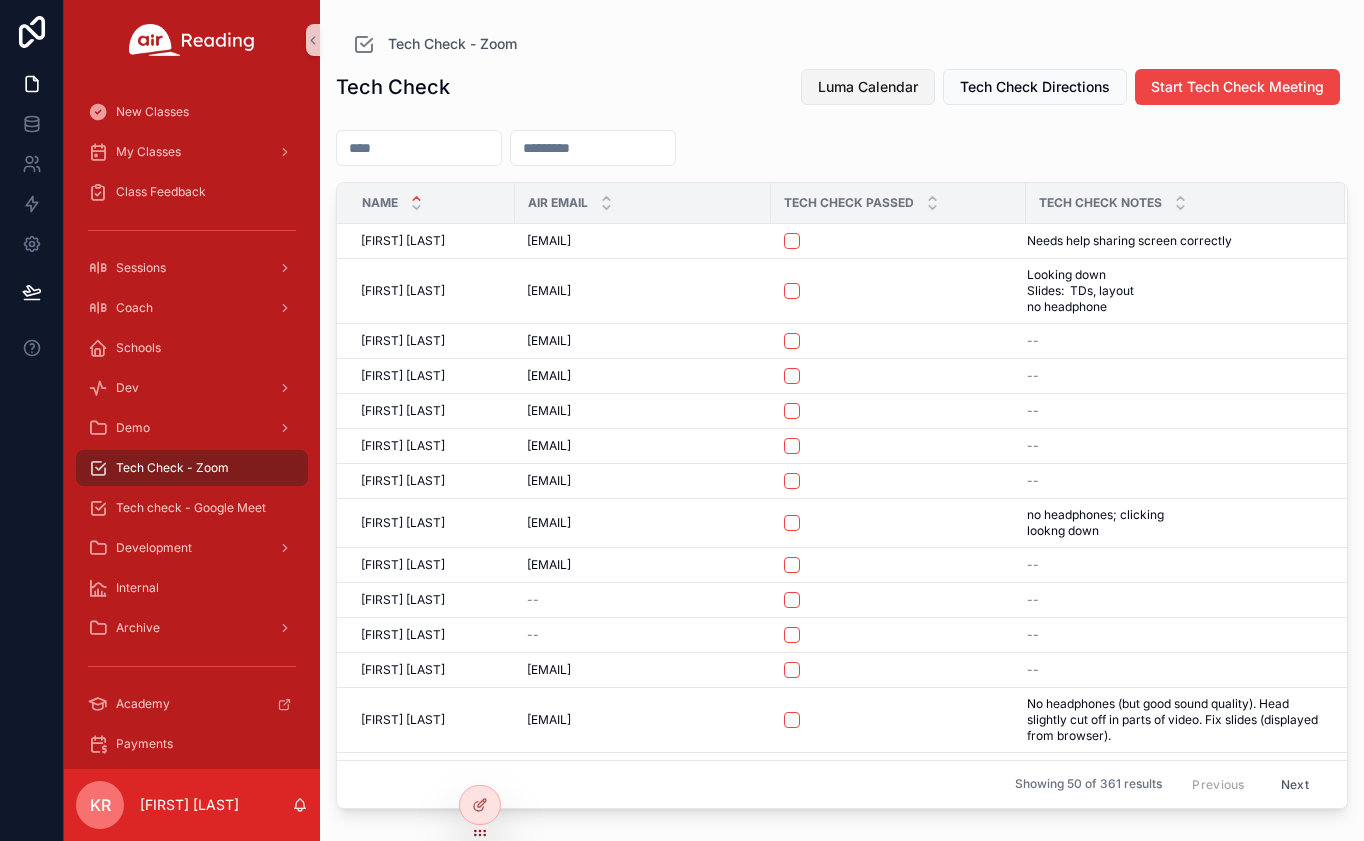 click on "Luma Calendar" at bounding box center (868, 87) 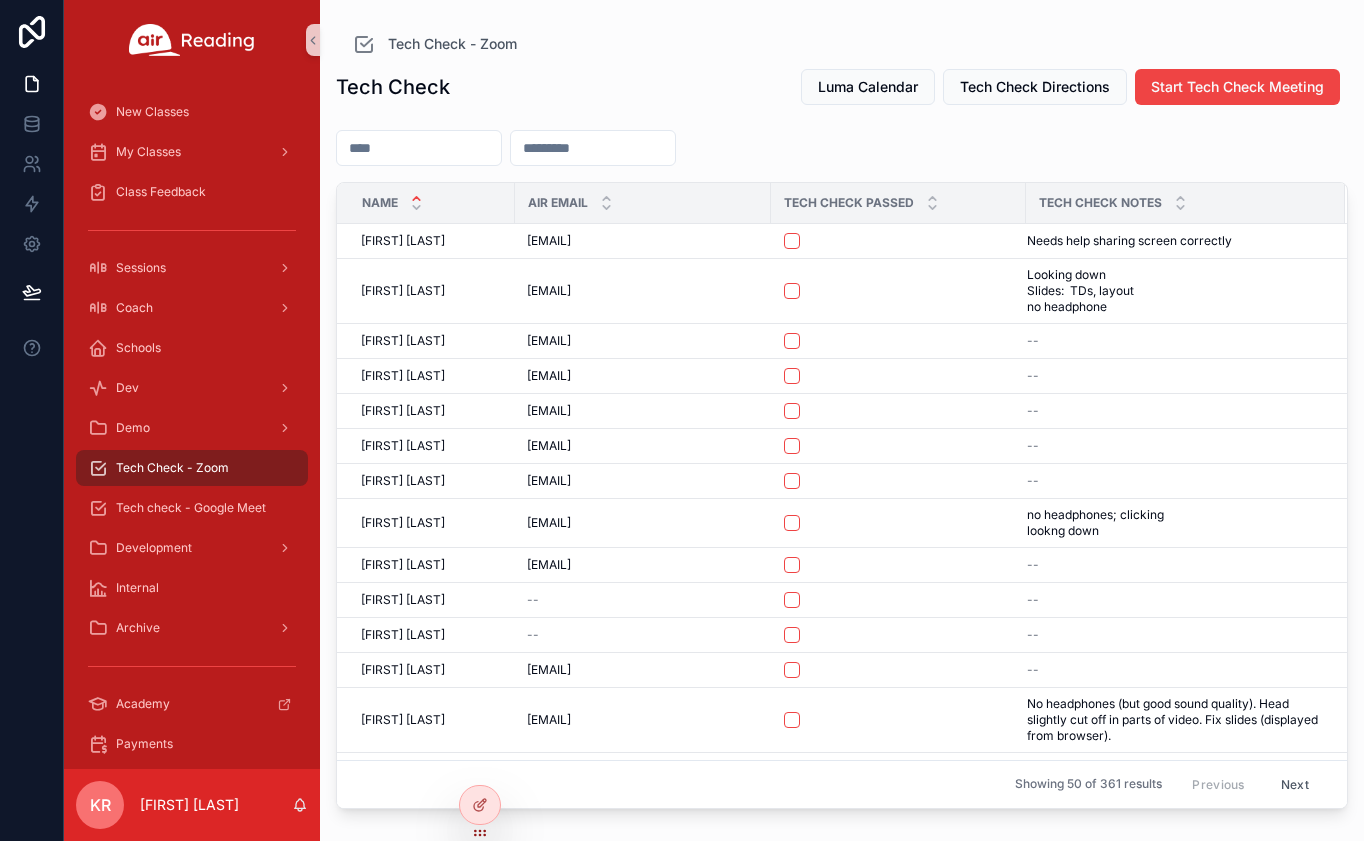 click at bounding box center [419, 148] 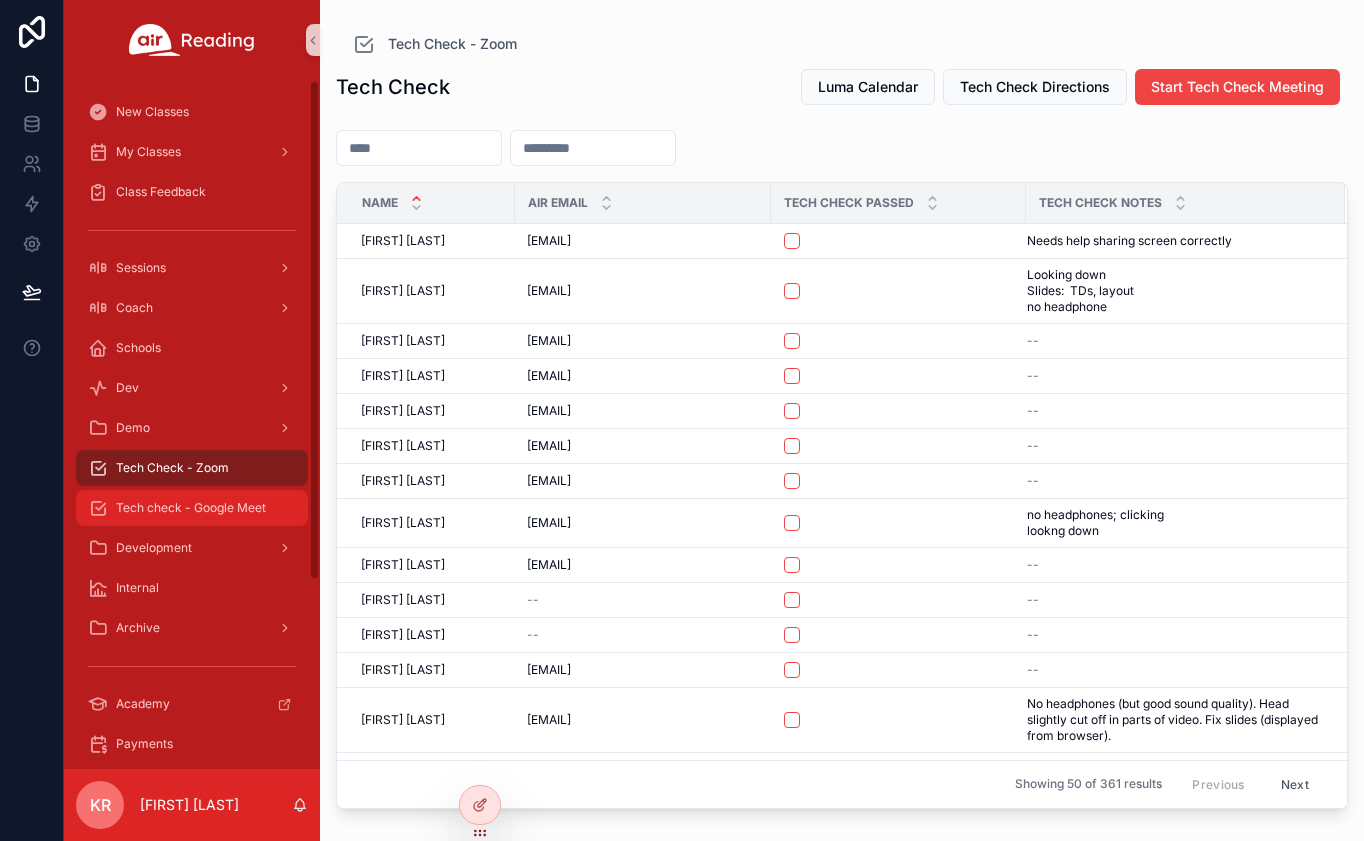 click on "Tech check - Google Meet" at bounding box center [191, 508] 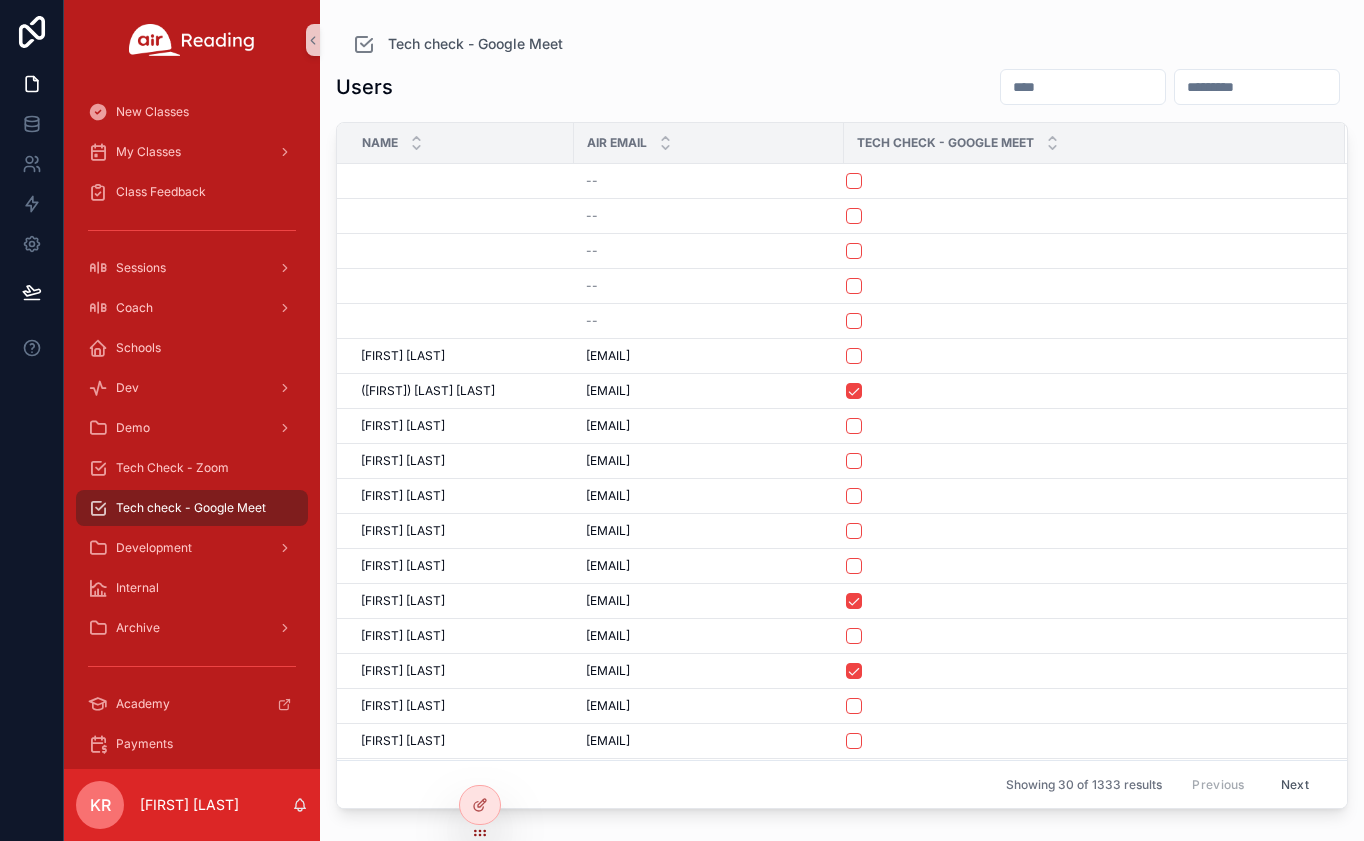 drag, startPoint x: 943, startPoint y: 89, endPoint x: 959, endPoint y: 83, distance: 17.088007 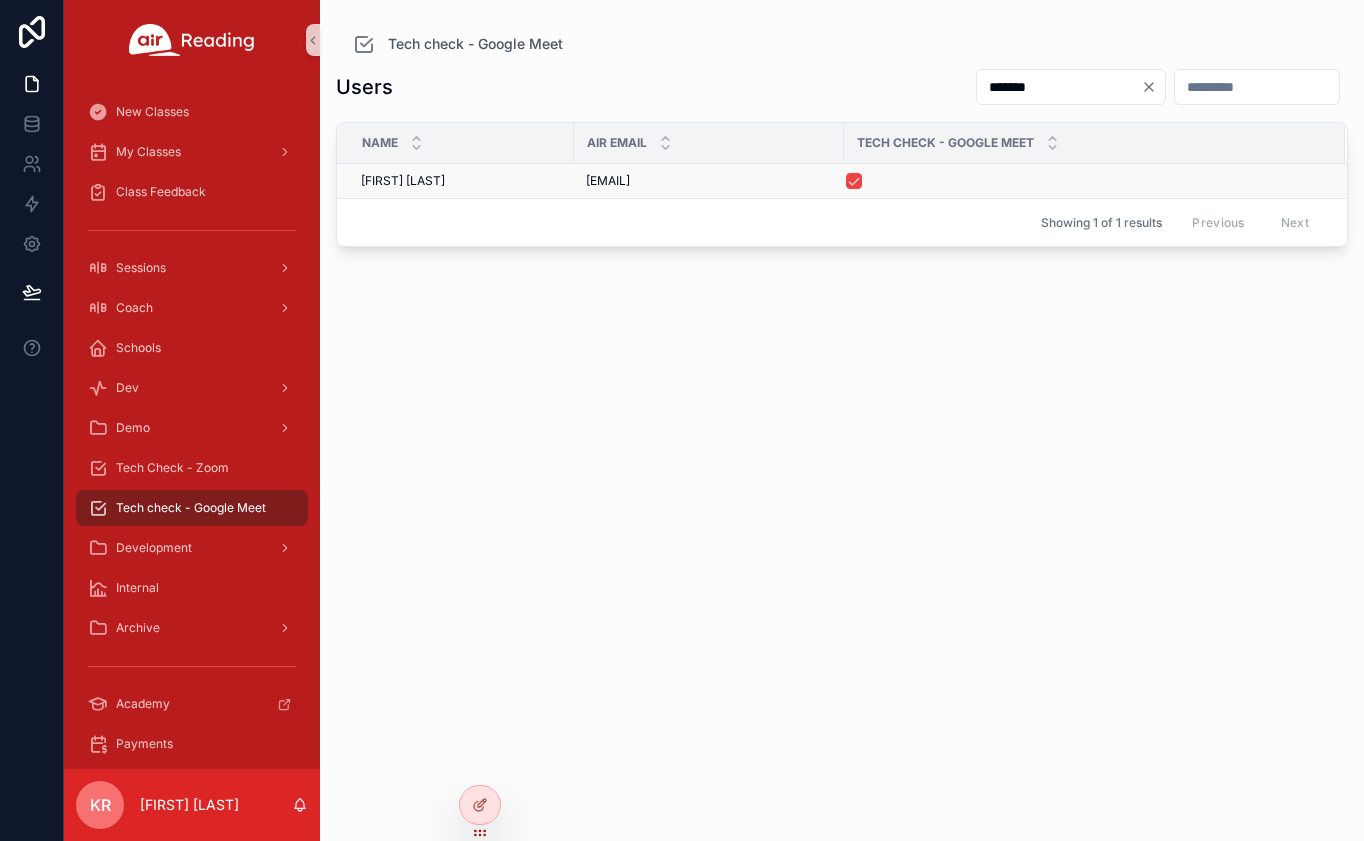 type on "*******" 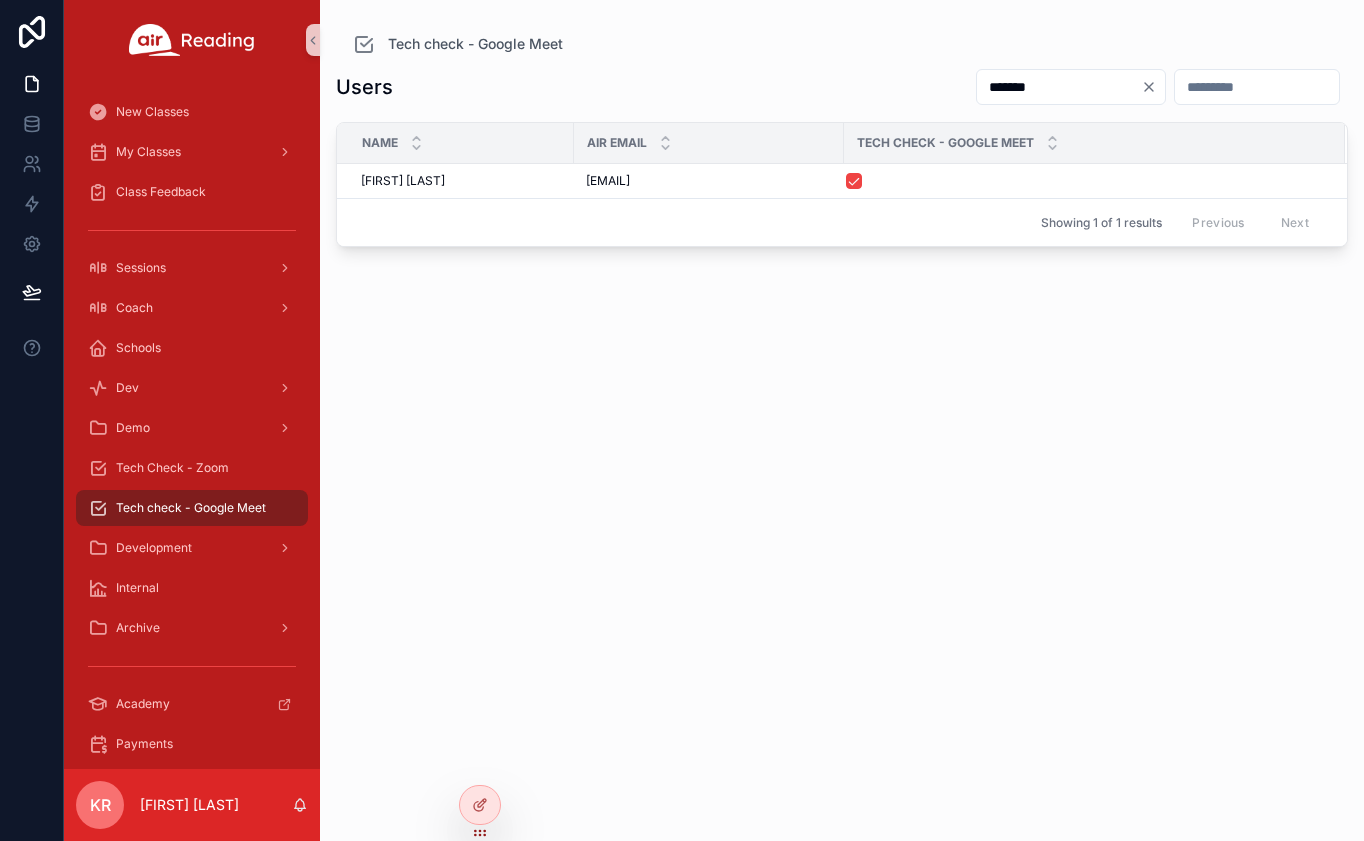 copy on "[EMAIL]" 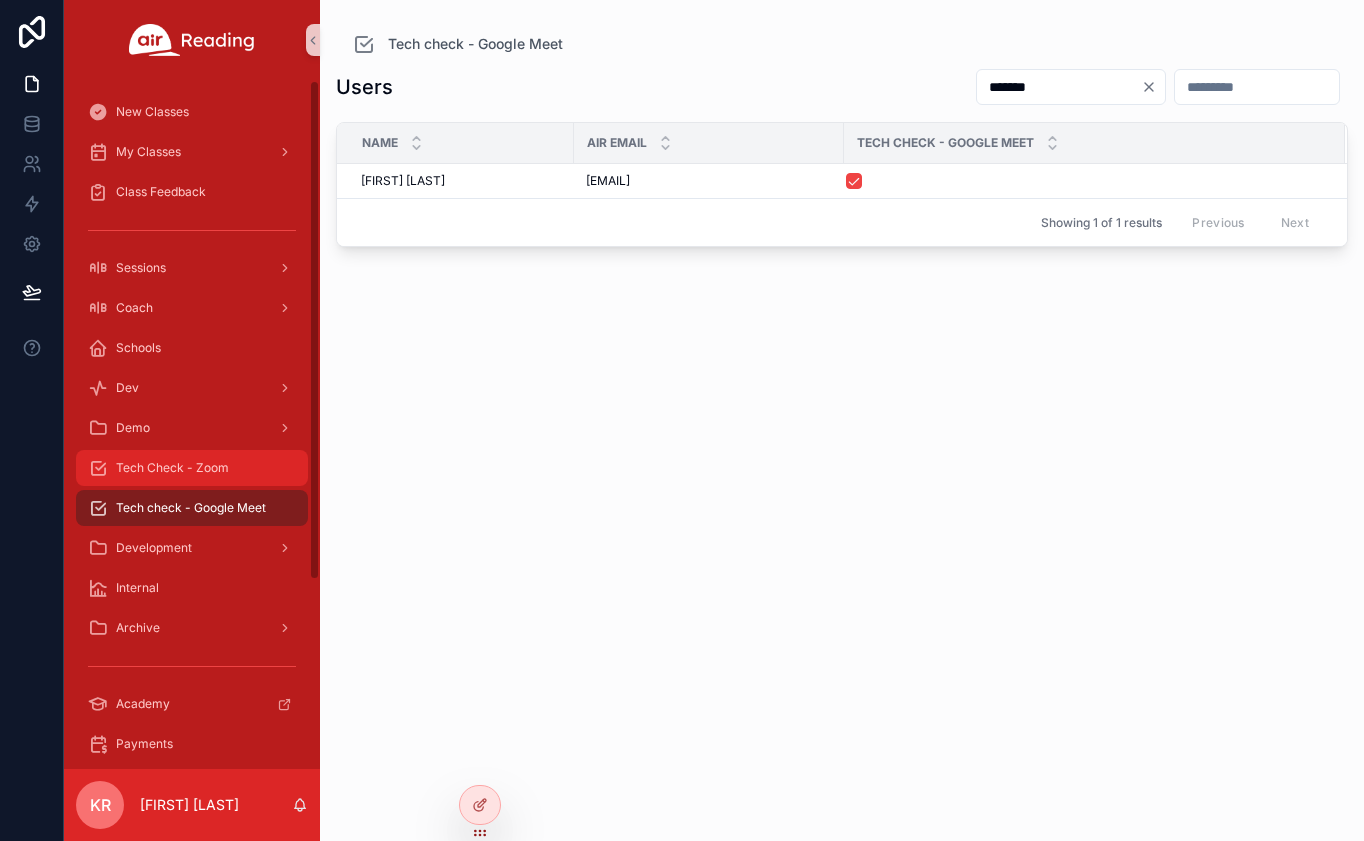 click on "Tech Check - Zoom" at bounding box center [172, 468] 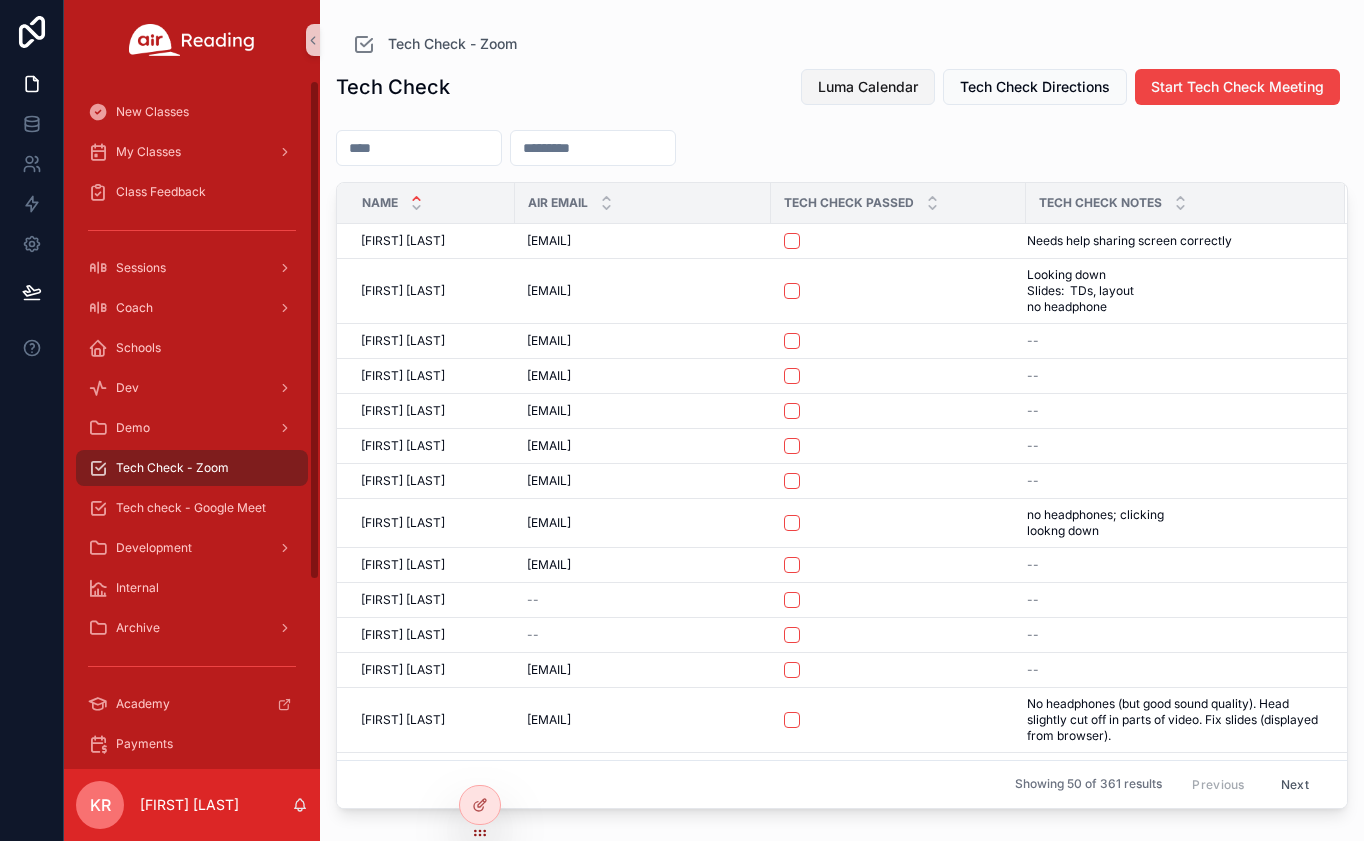 click on "Luma Calendar" at bounding box center (868, 87) 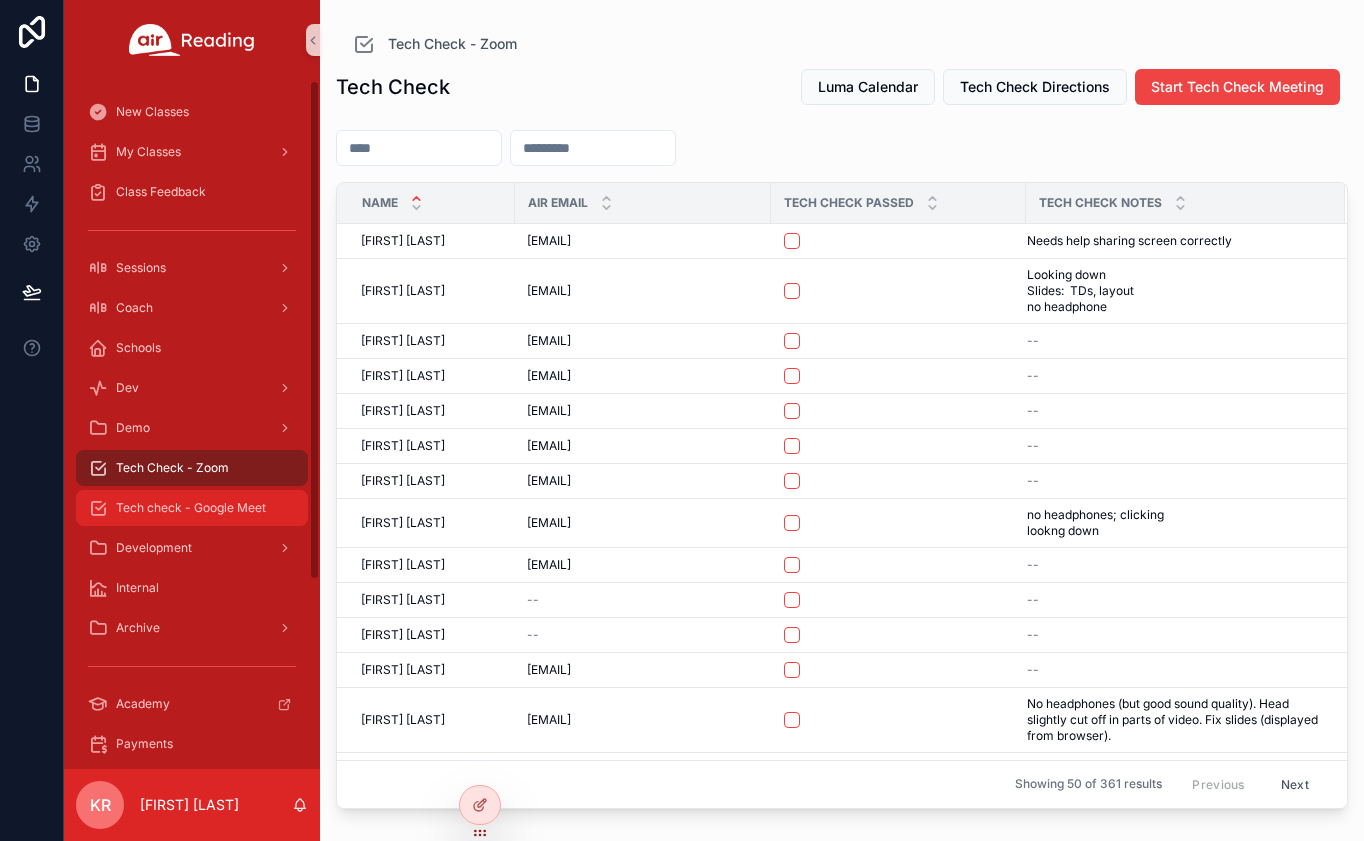 click on "Tech check - Google Meet" at bounding box center (192, 508) 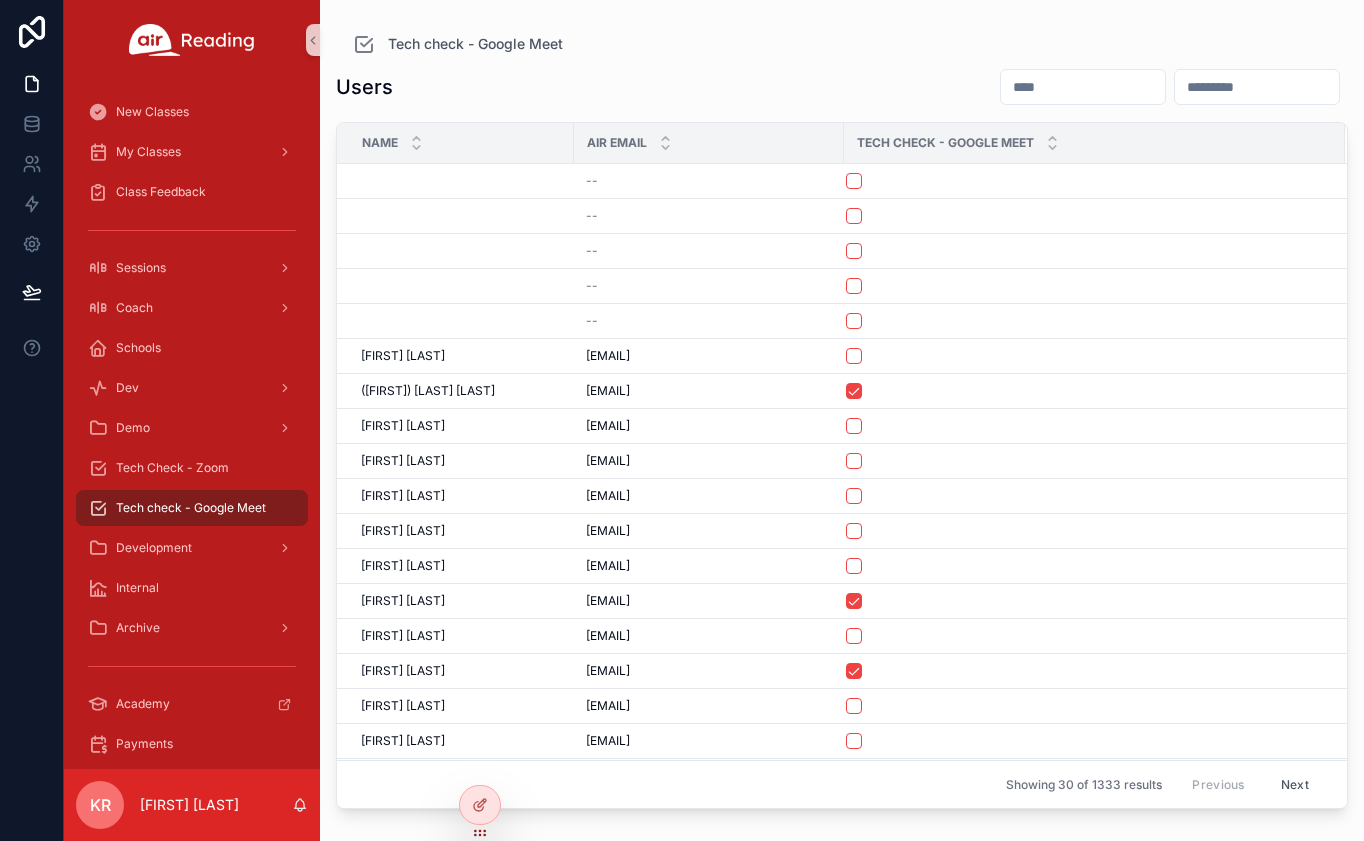 drag, startPoint x: 960, startPoint y: 77, endPoint x: 971, endPoint y: 77, distance: 11 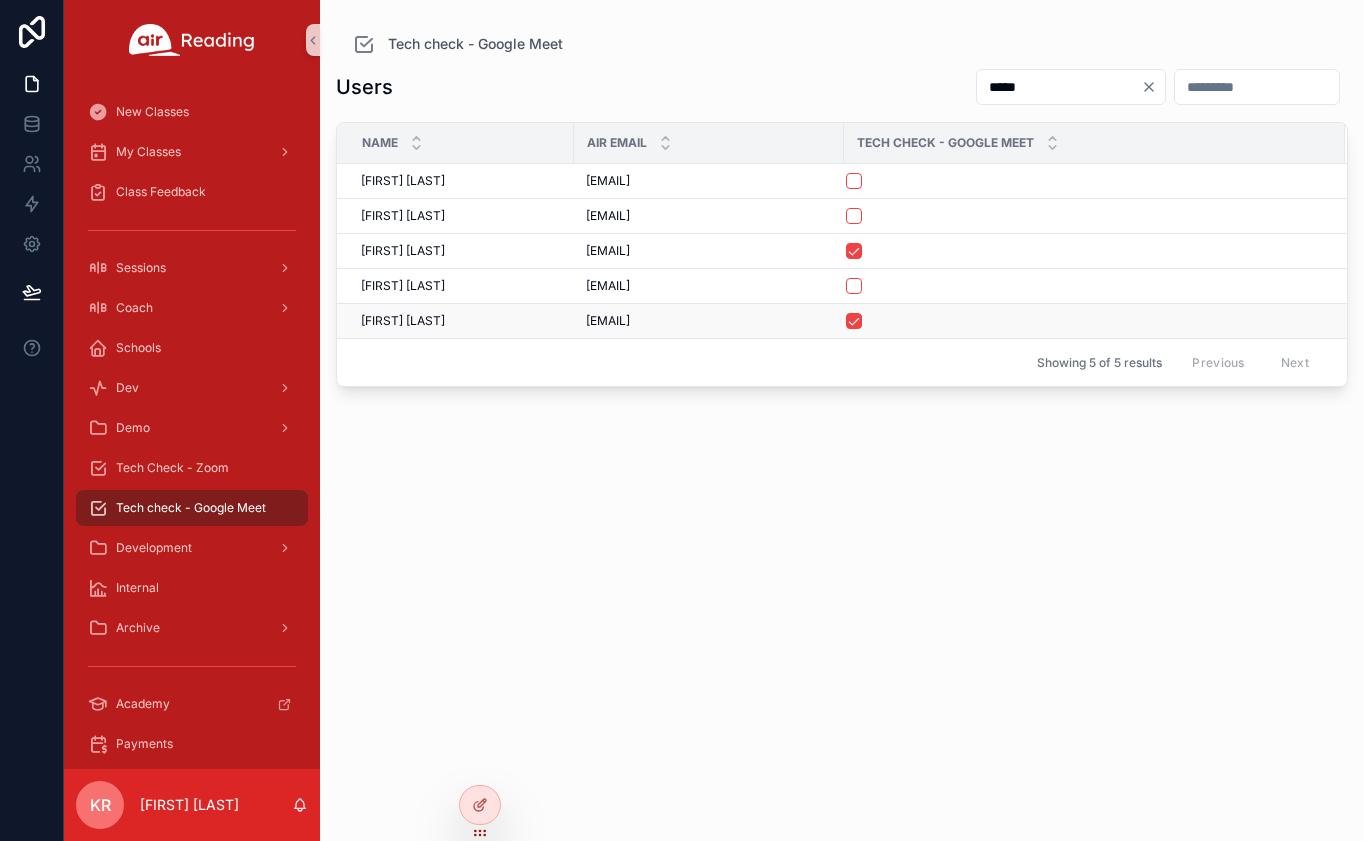 type on "*****" 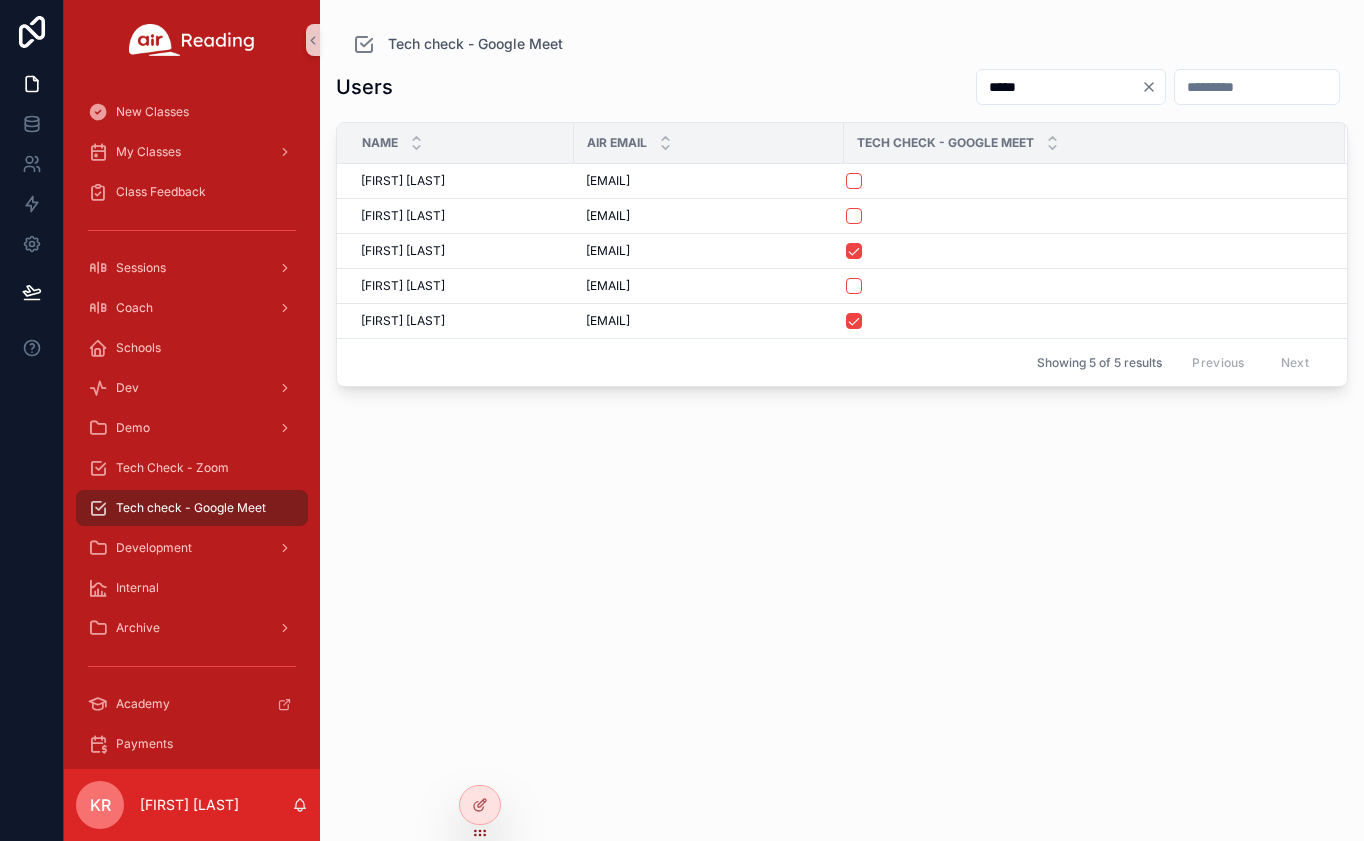 click on "Users ***** Name Air Email Tech Check - Google Meet [FIRST] [LAST] [FIRST] [LAST] [EMAIL] [EMAIL] [FIRST] [LAST] [FIRST] [LAST] [EMAIL] [EMAIL] [FIRST] [LAST] [FIRST] [LAST] [EMAIL] [EMAIL] [FIRST] [LAST] [FIRST] [LAST] [EMAIL] [EMAIL] [EMAIL] Showing 5 of 5 results Previous Next" at bounding box center [842, 436] 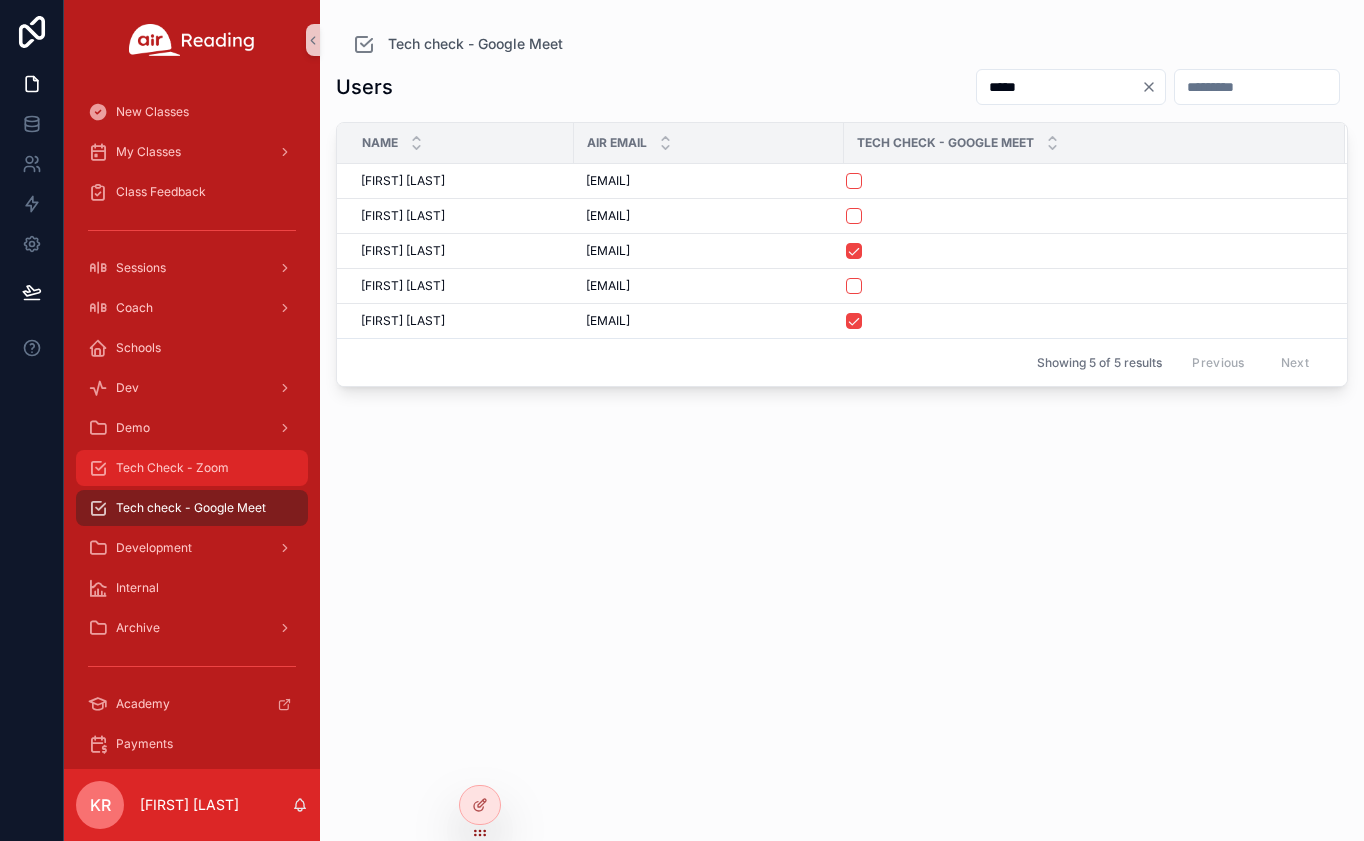 click on "Tech Check - Zoom" at bounding box center (172, 468) 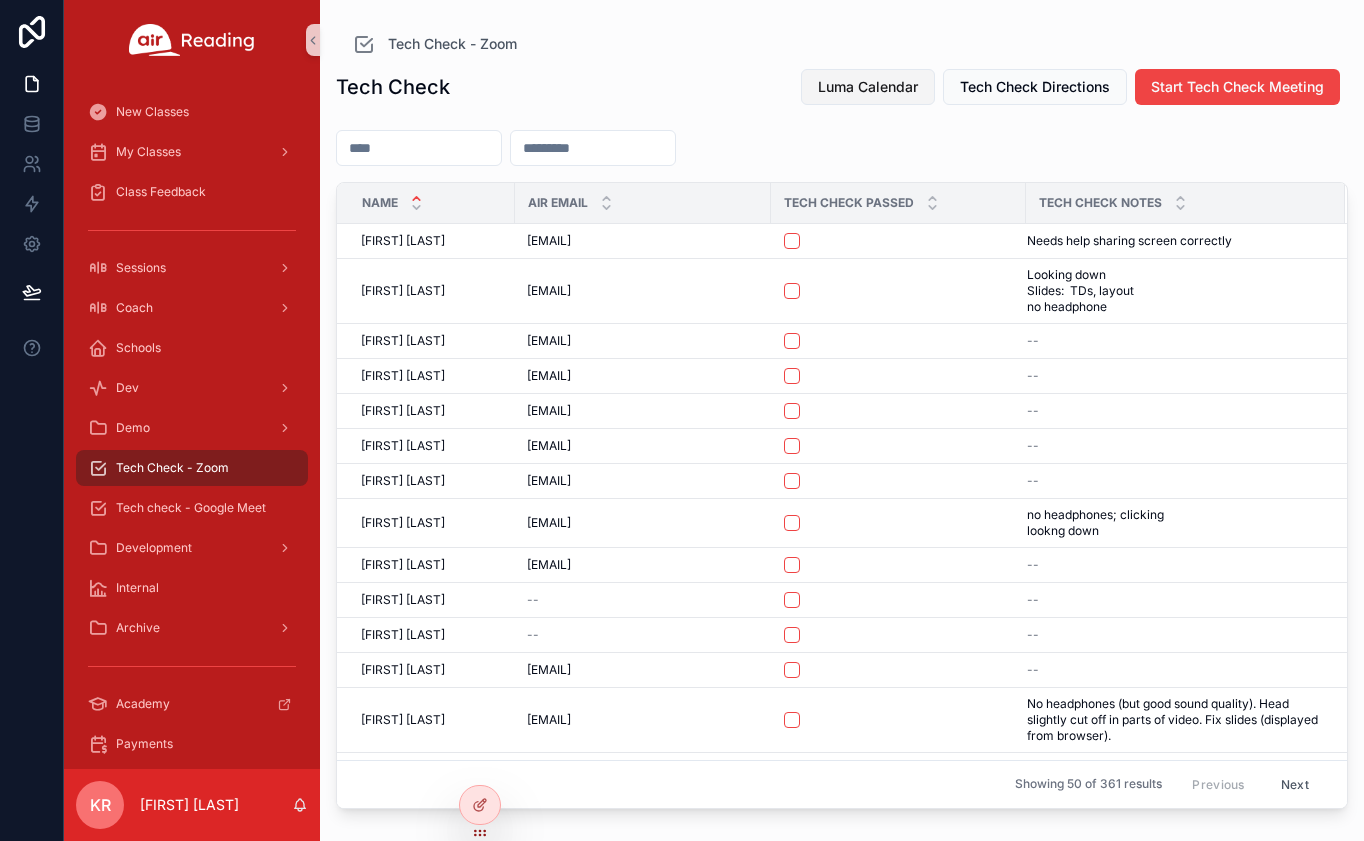 click on "Luma Calendar" at bounding box center (868, 87) 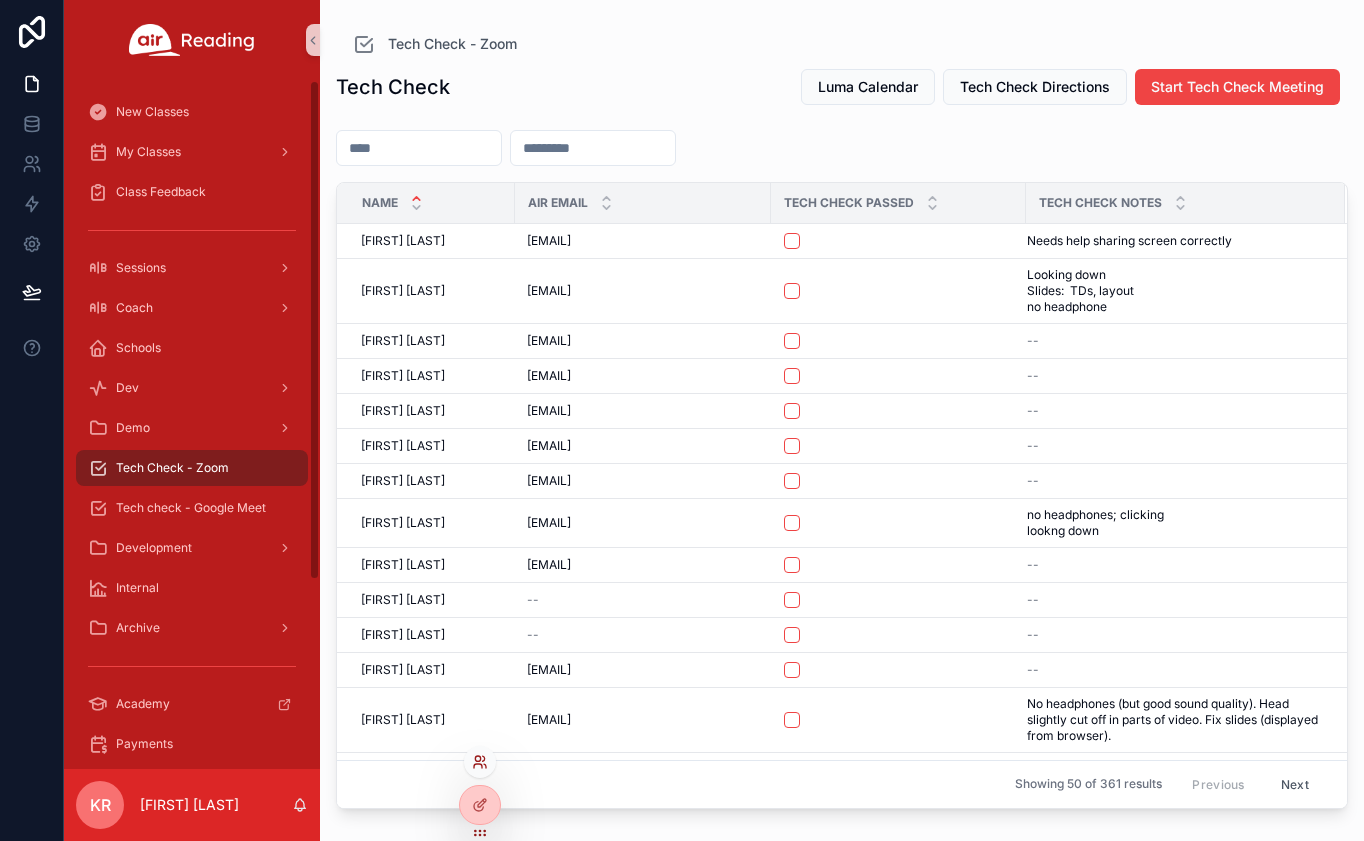 click 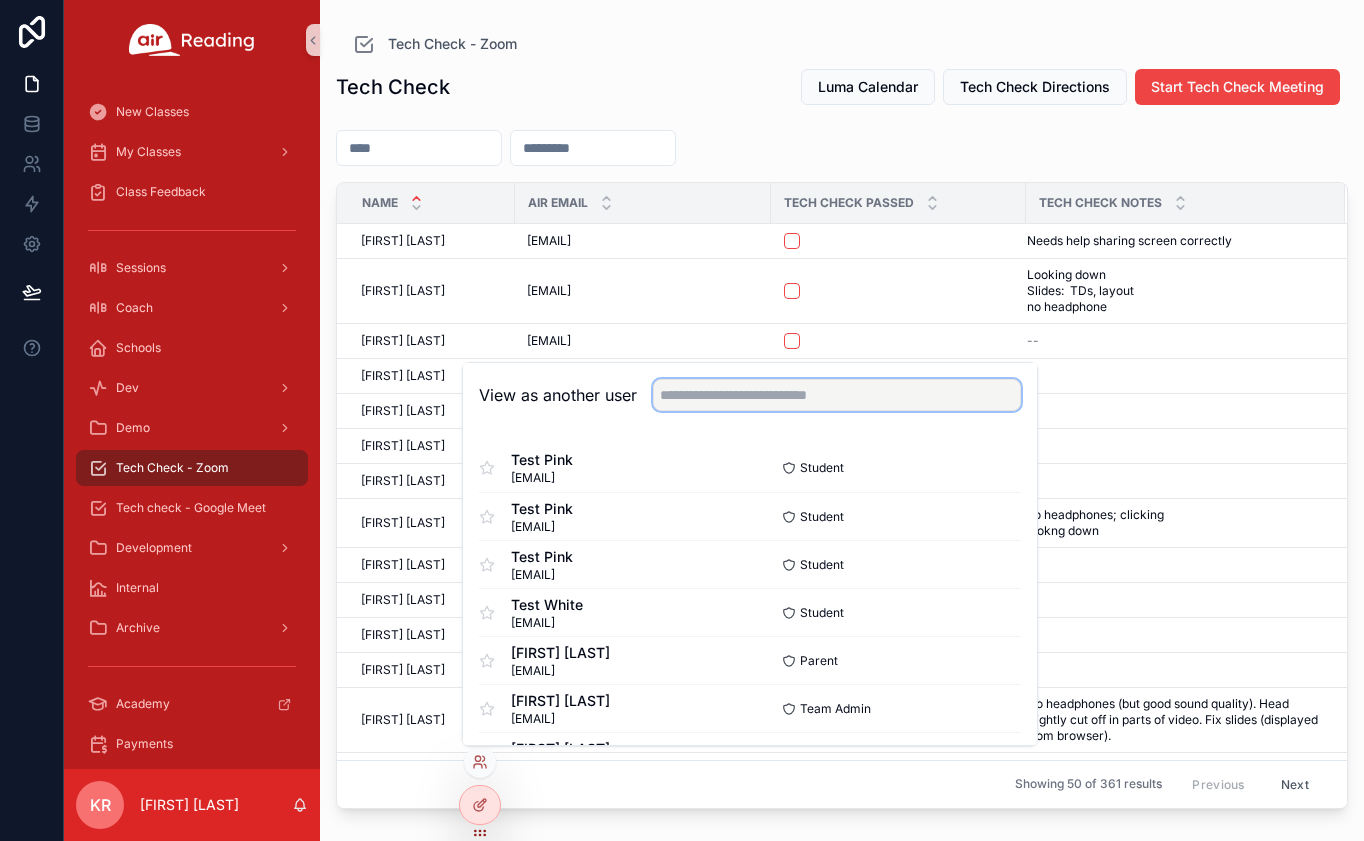 click at bounding box center (837, 395) 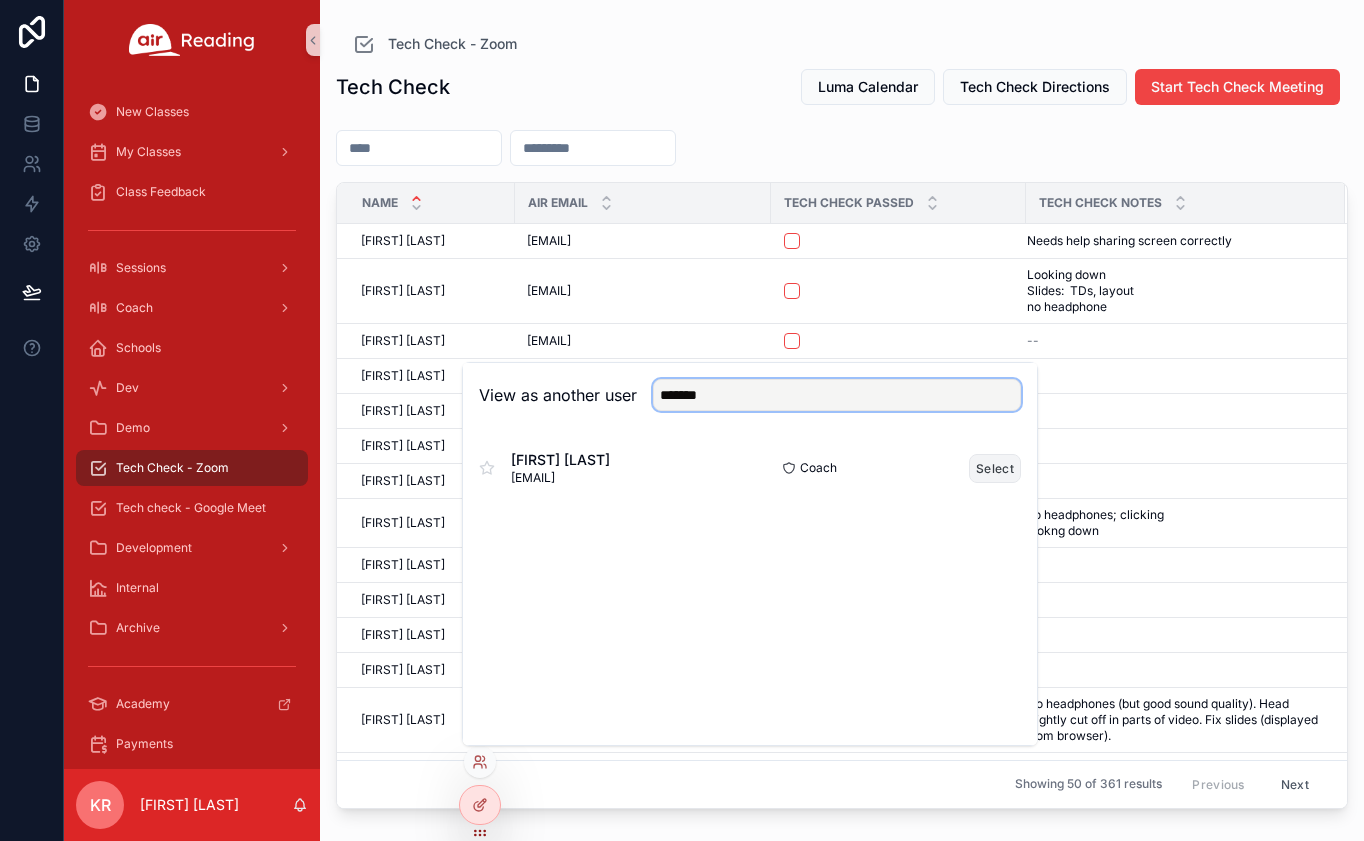 type on "*******" 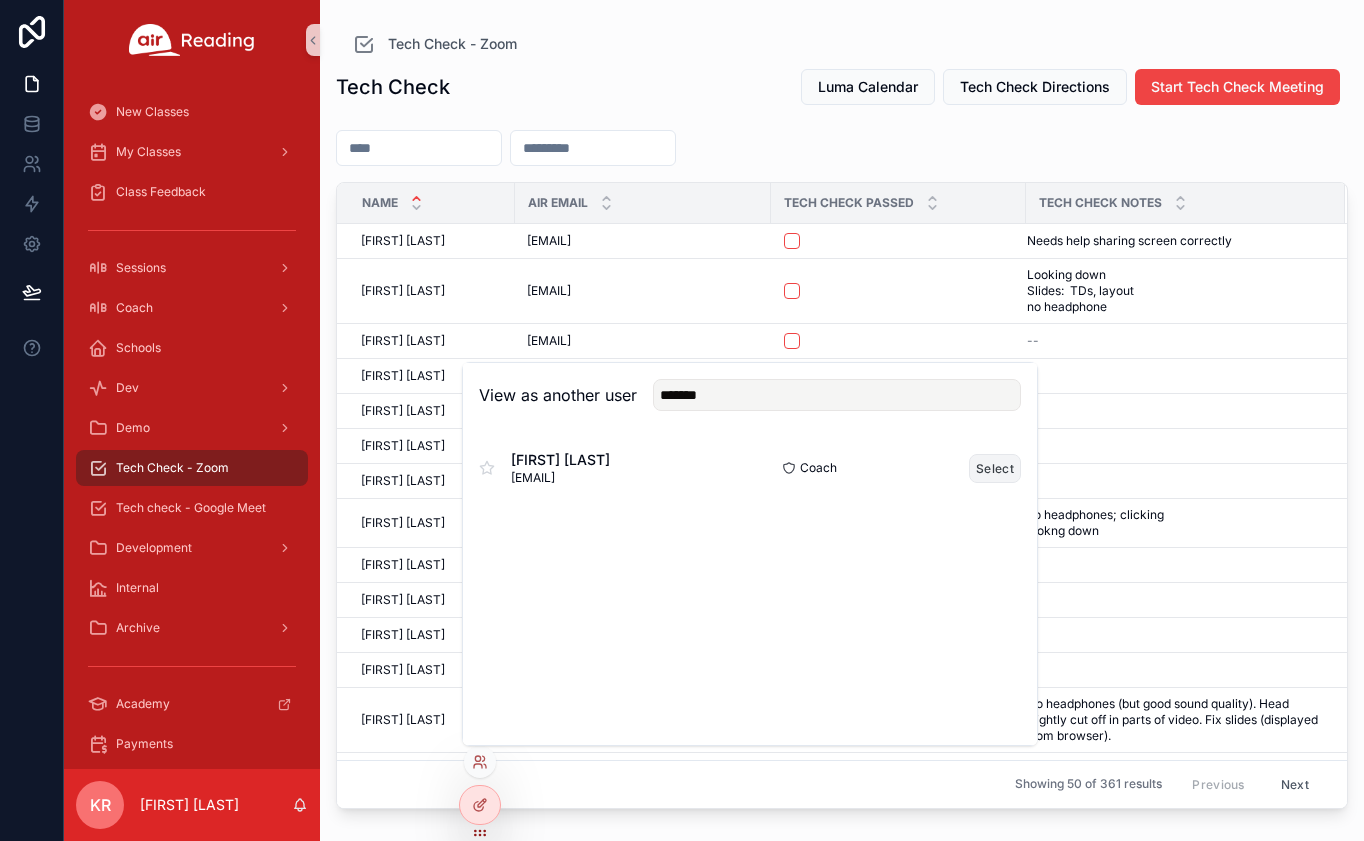 click on "Select" at bounding box center [995, 468] 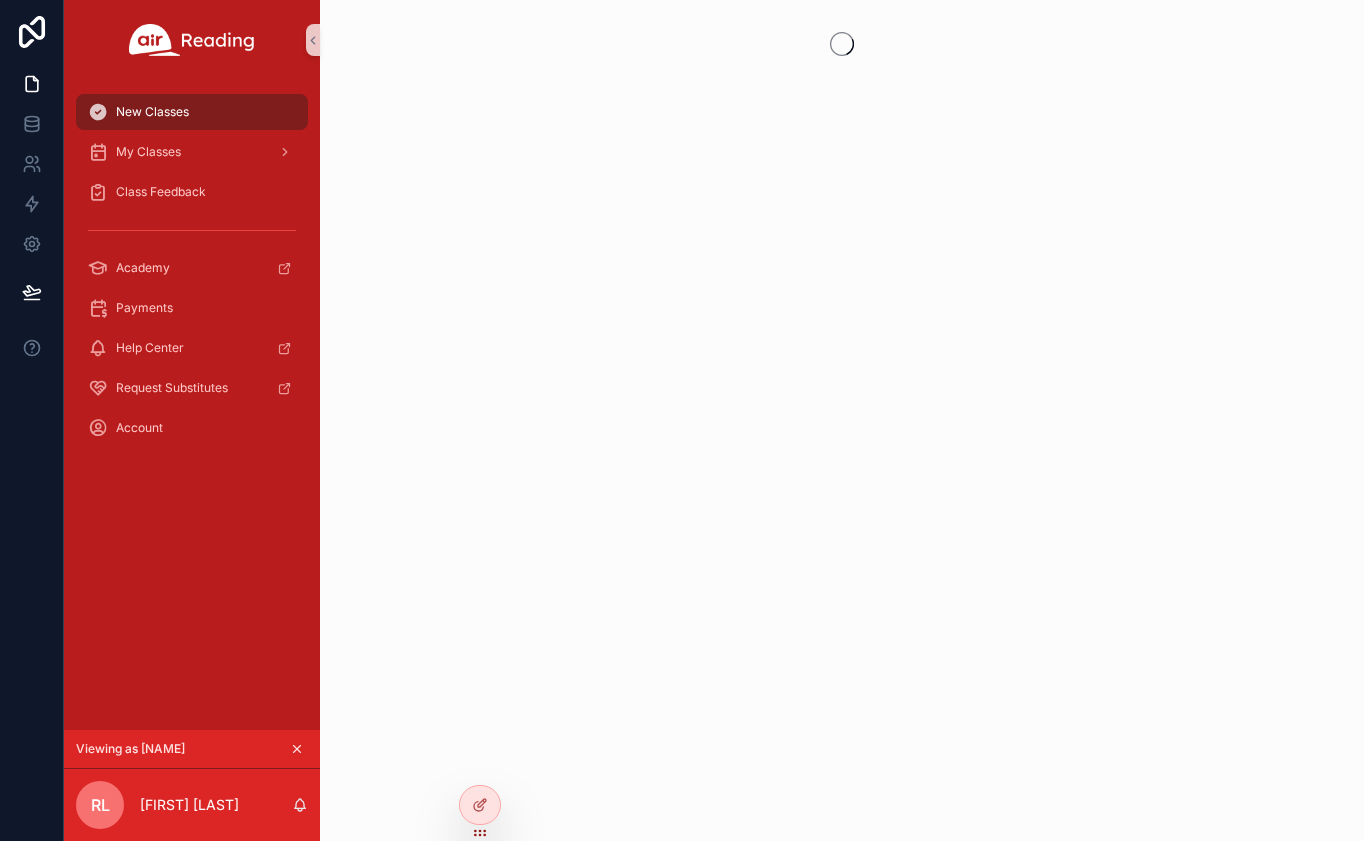 scroll, scrollTop: 0, scrollLeft: 0, axis: both 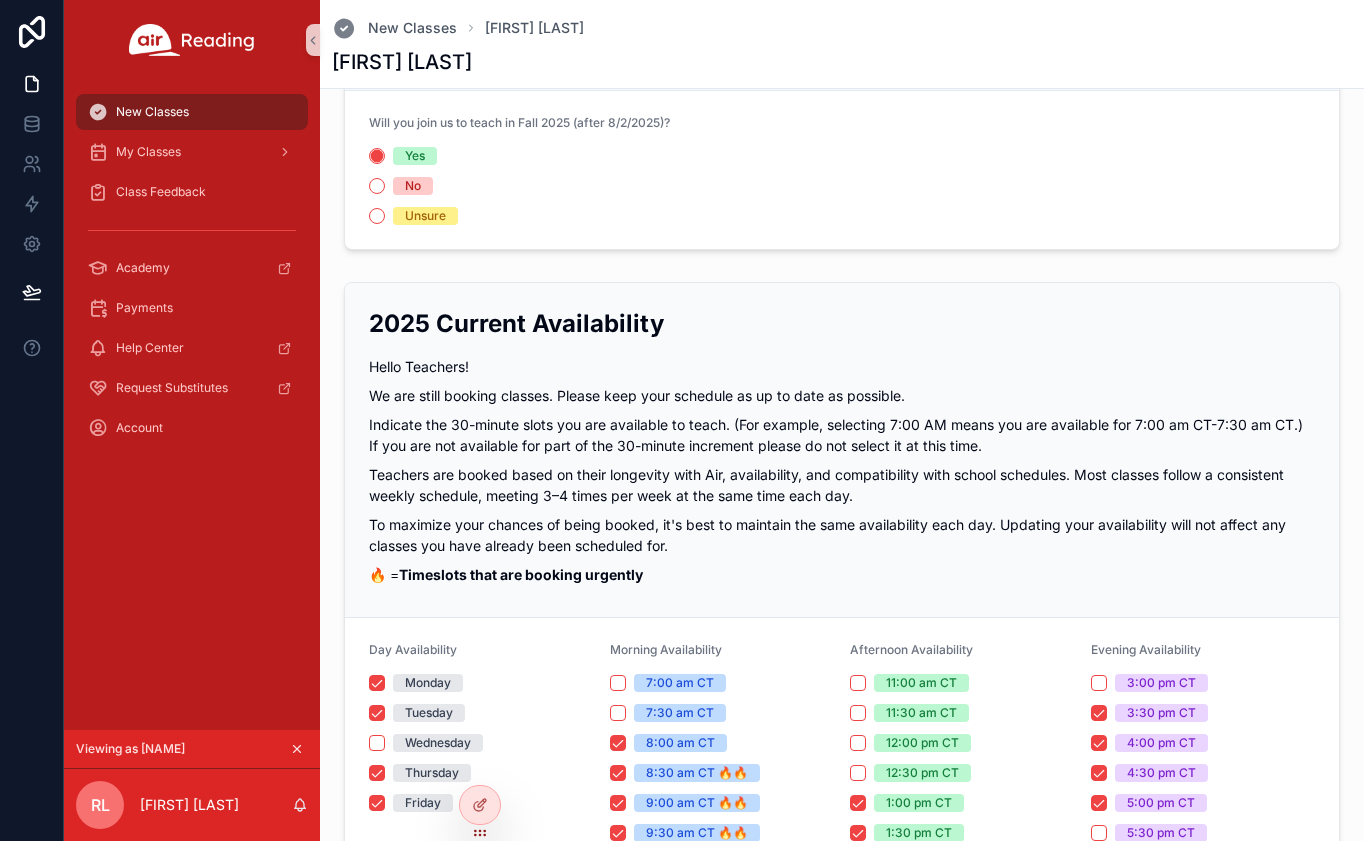 click at bounding box center [297, 749] 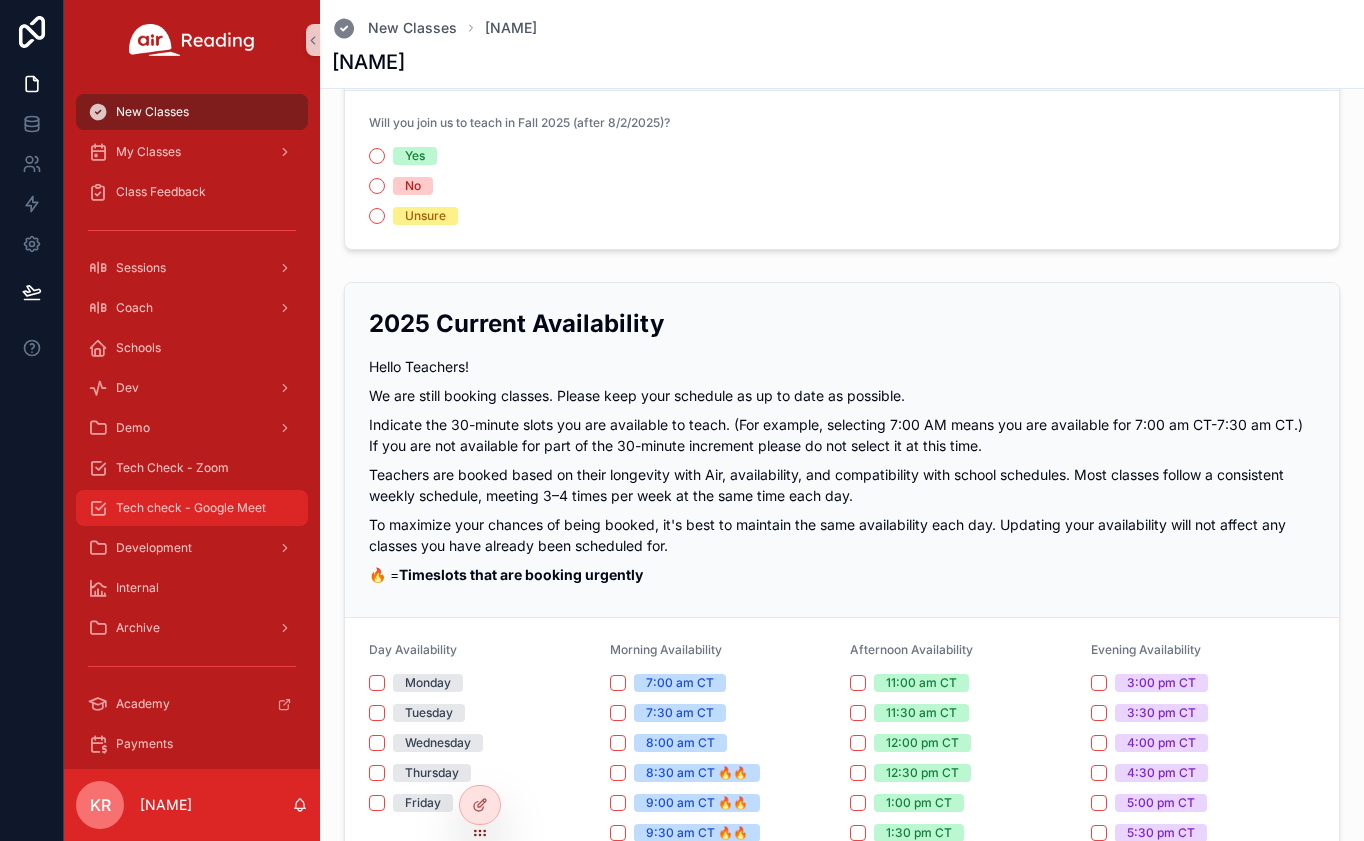 click on "Tech check - Google Meet" at bounding box center [191, 508] 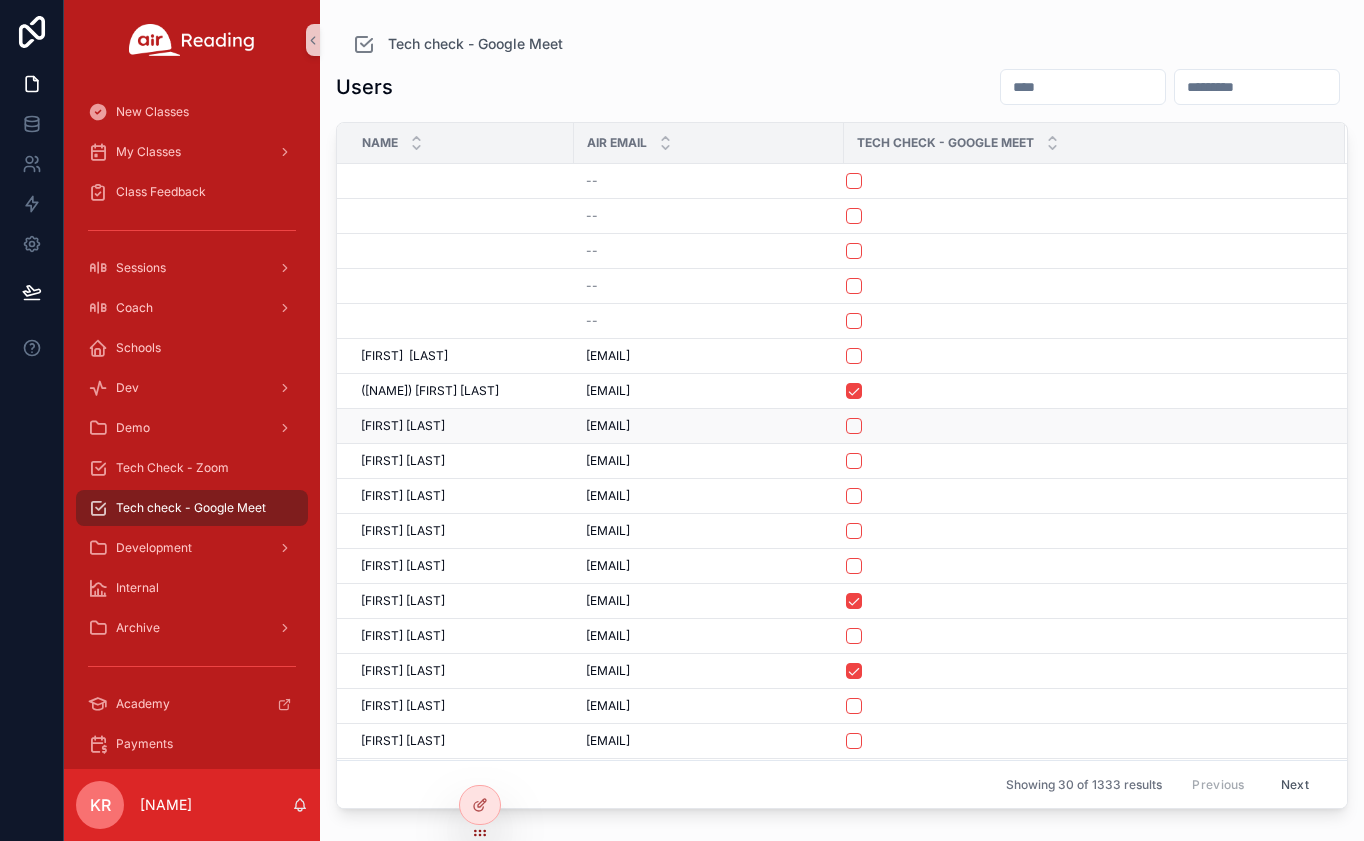 scroll, scrollTop: 0, scrollLeft: 0, axis: both 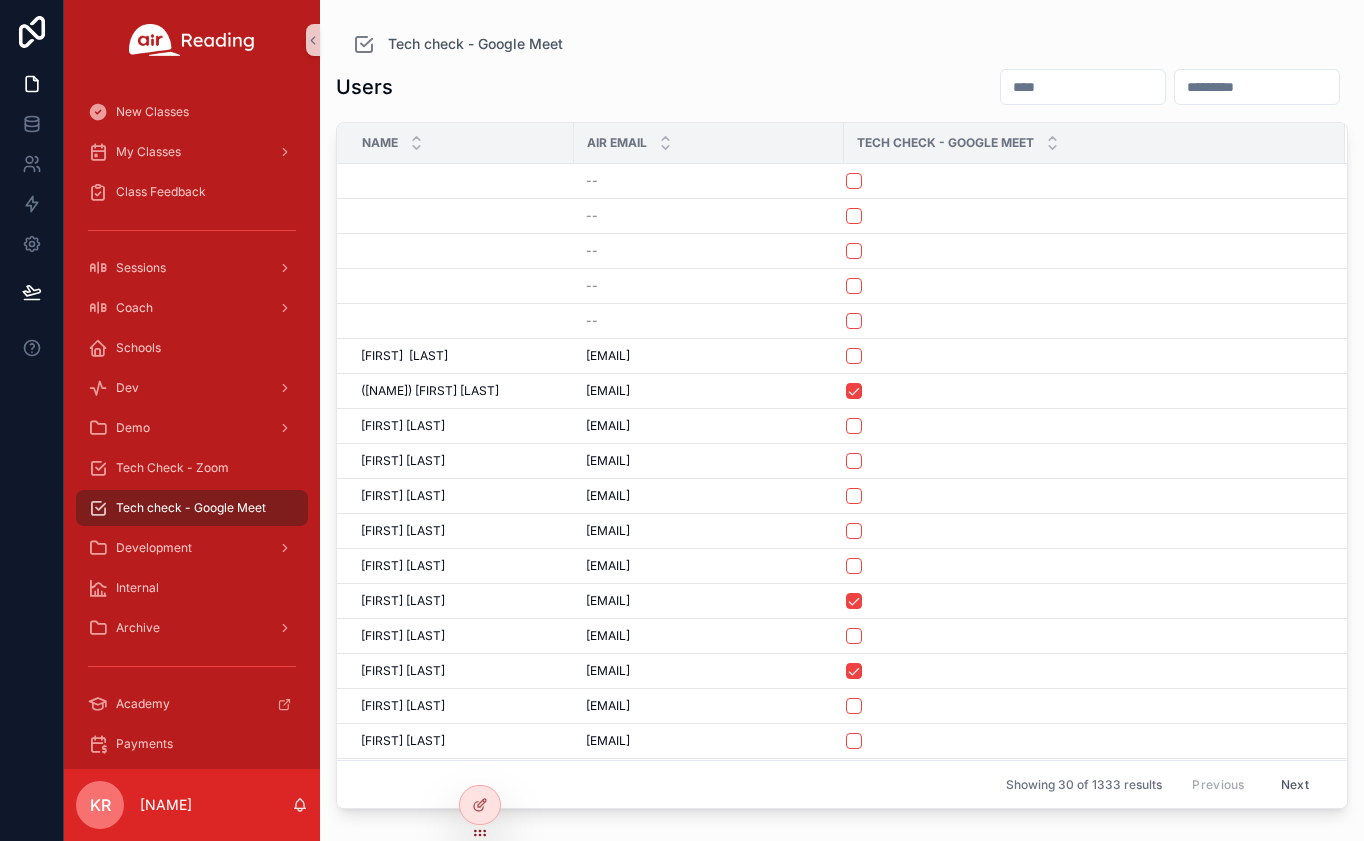 click at bounding box center [1083, 87] 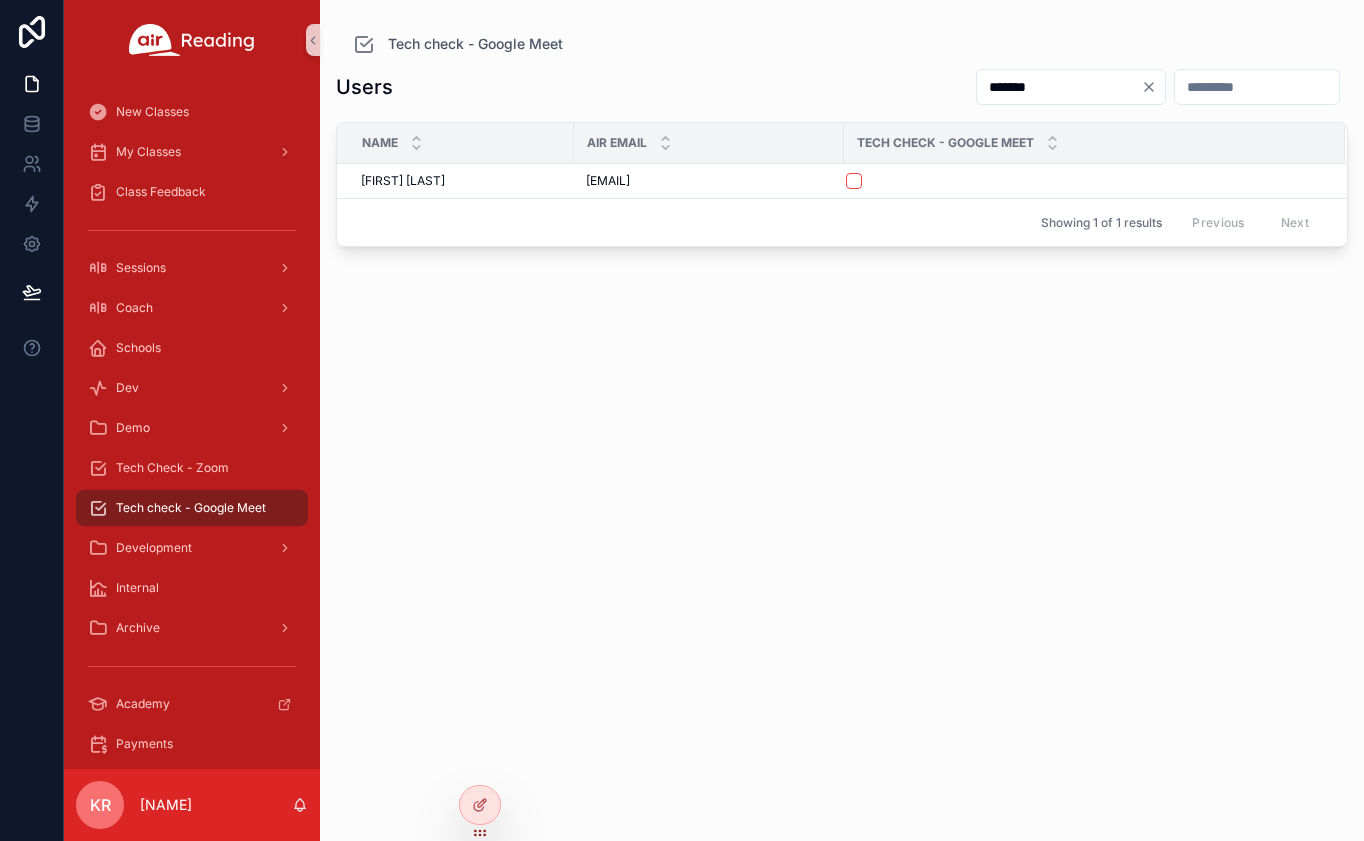 type on "*******" 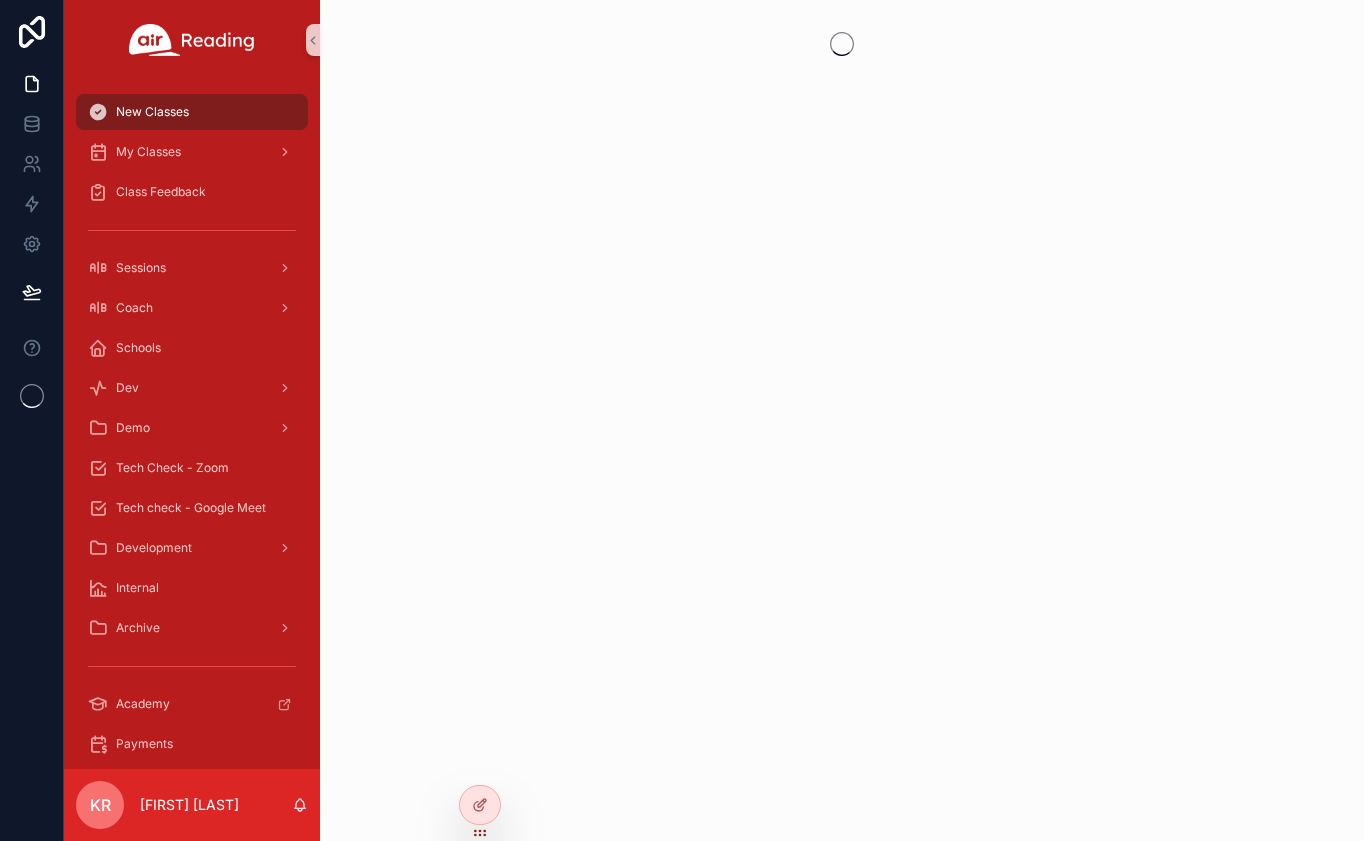 scroll, scrollTop: 0, scrollLeft: 0, axis: both 